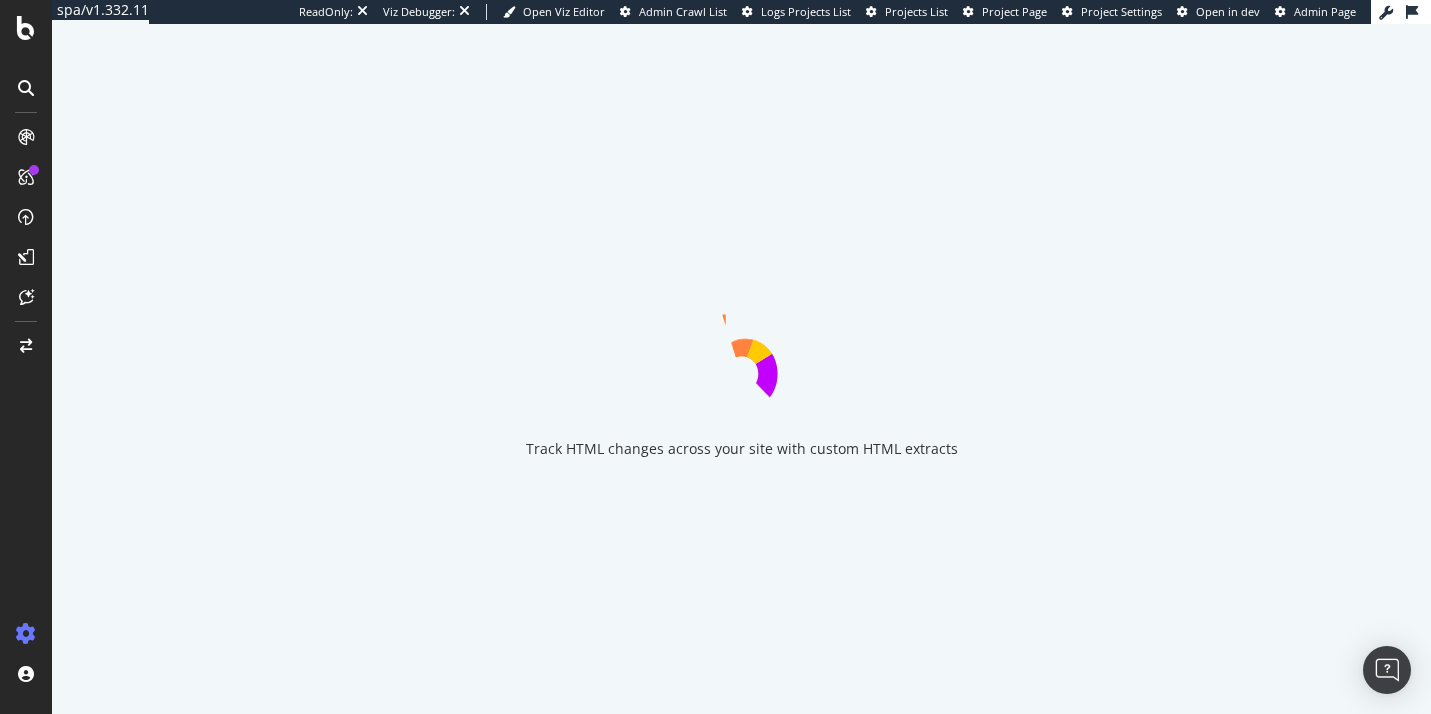 scroll, scrollTop: 0, scrollLeft: 0, axis: both 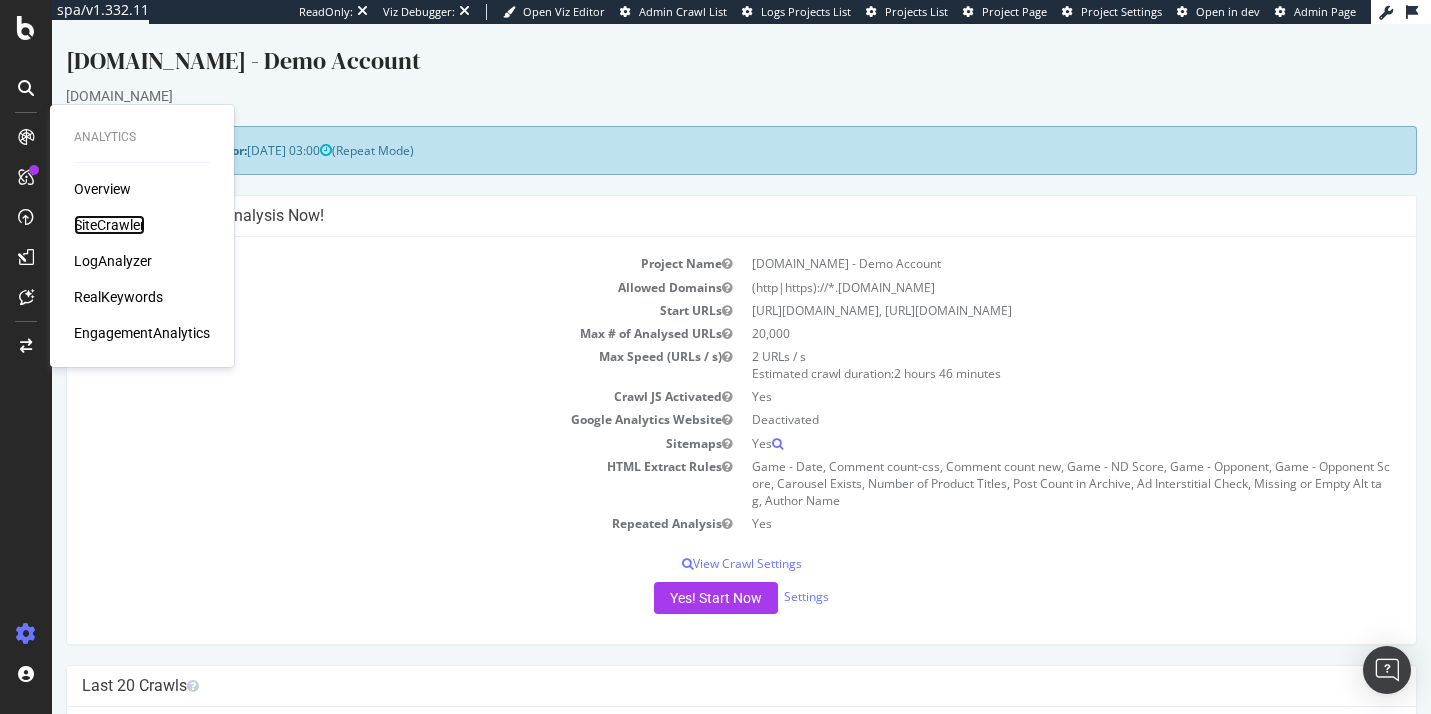 click on "SiteCrawler" at bounding box center [109, 225] 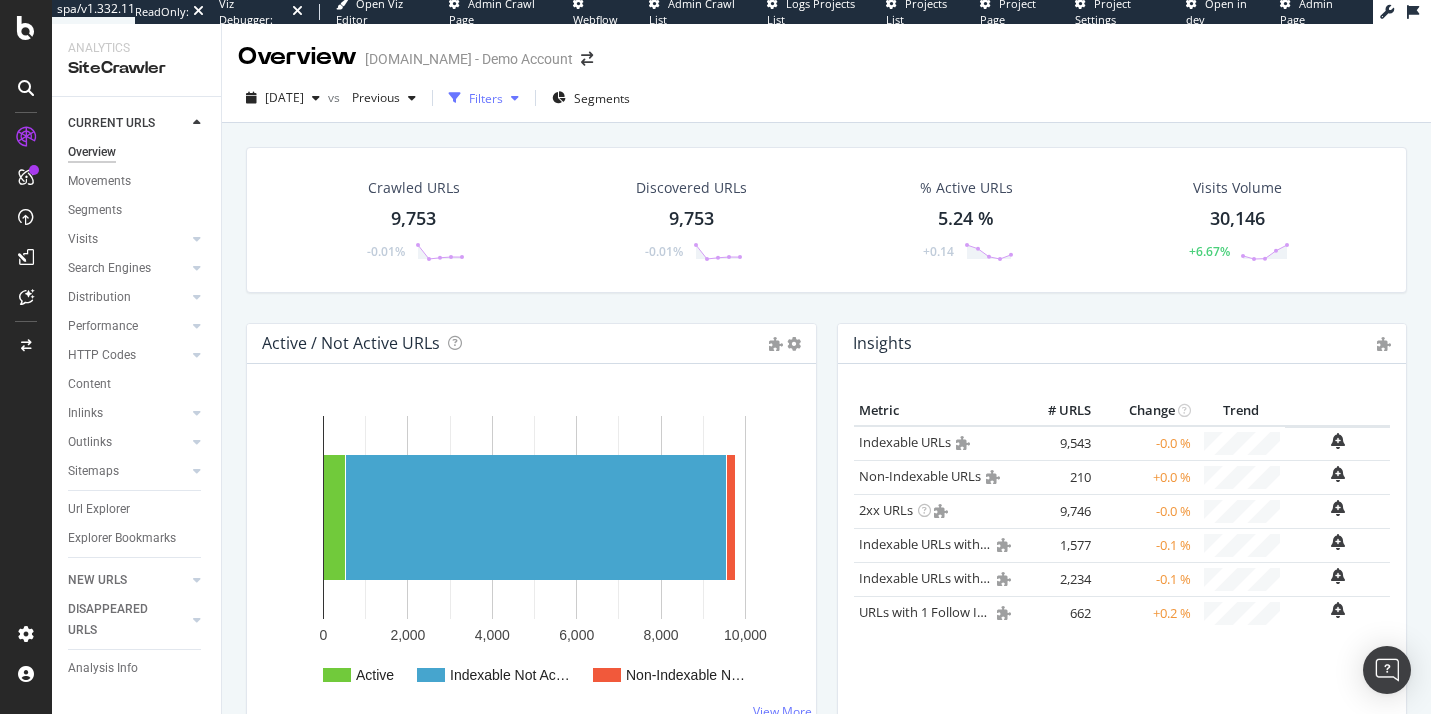 click on "Filters" at bounding box center (486, 98) 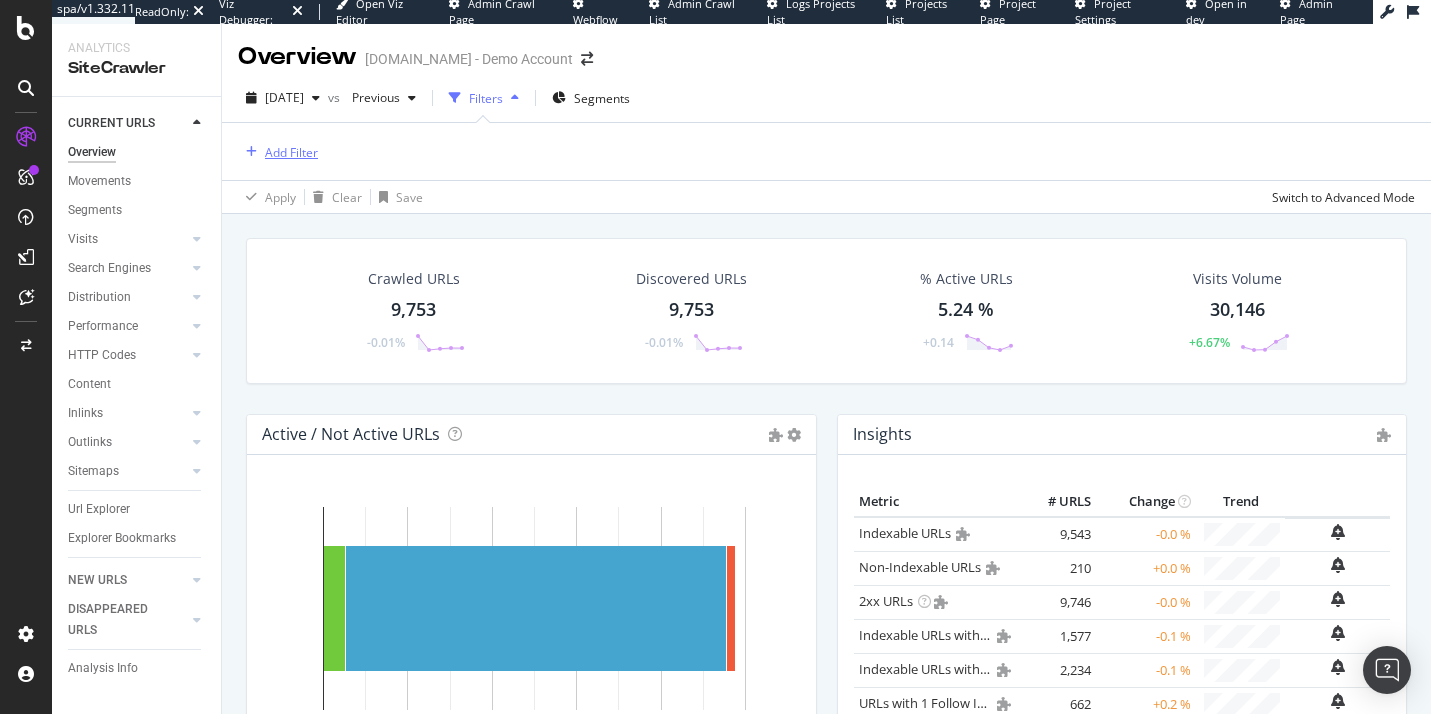 click on "Add Filter" at bounding box center [291, 152] 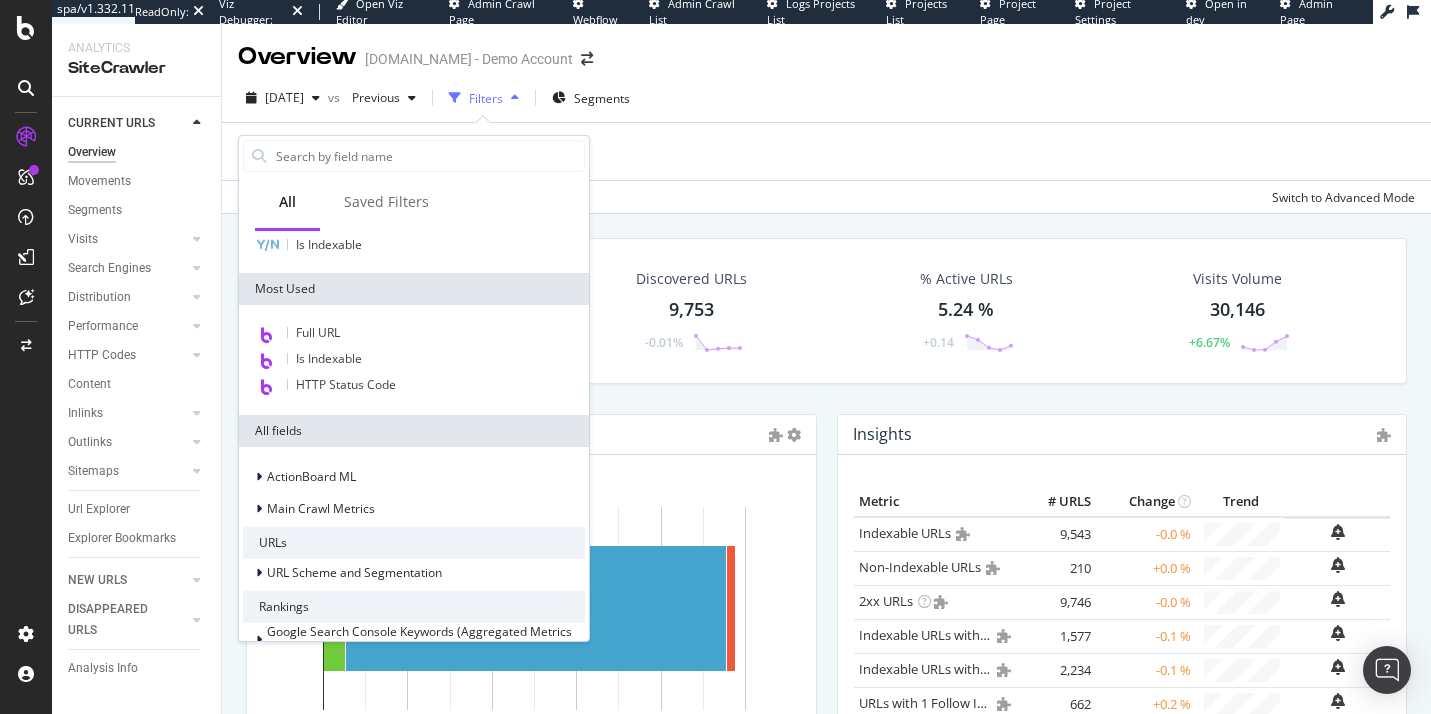 scroll, scrollTop: 140, scrollLeft: 0, axis: vertical 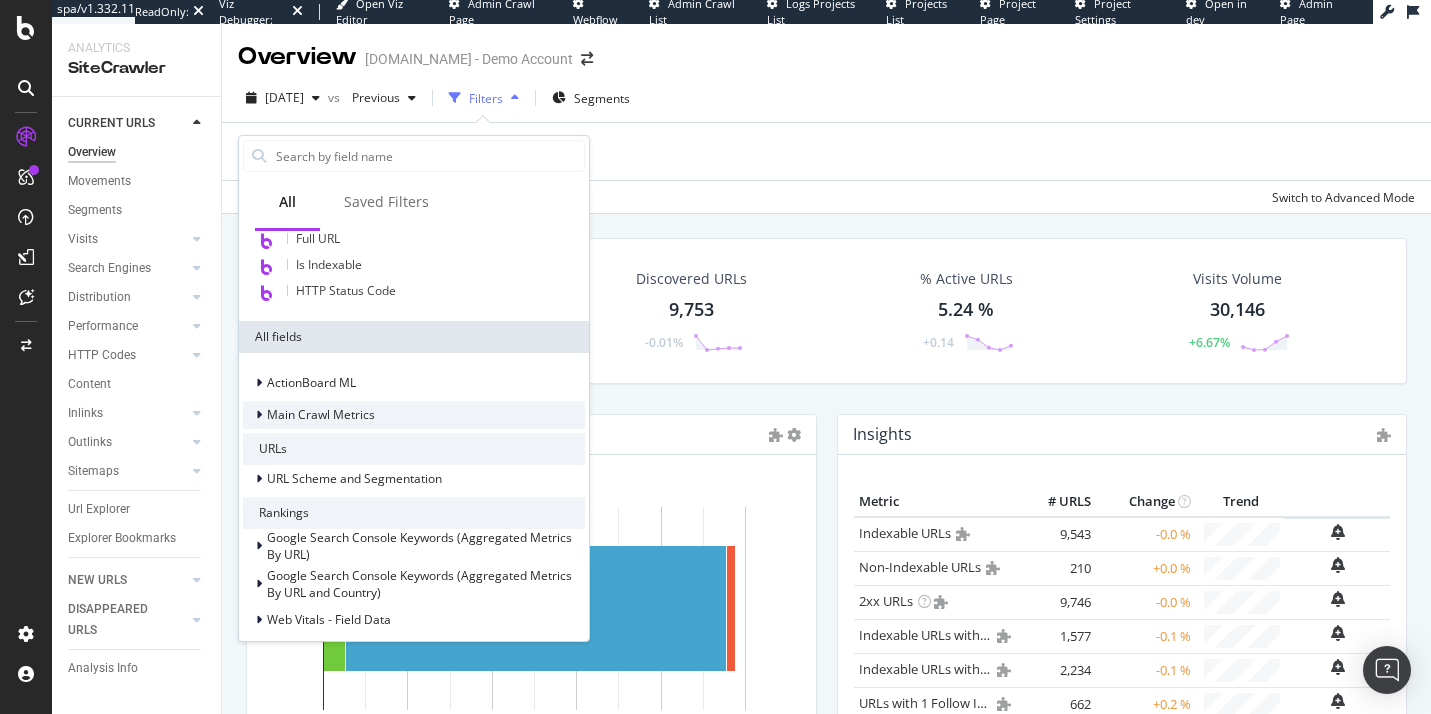 click at bounding box center [261, 415] 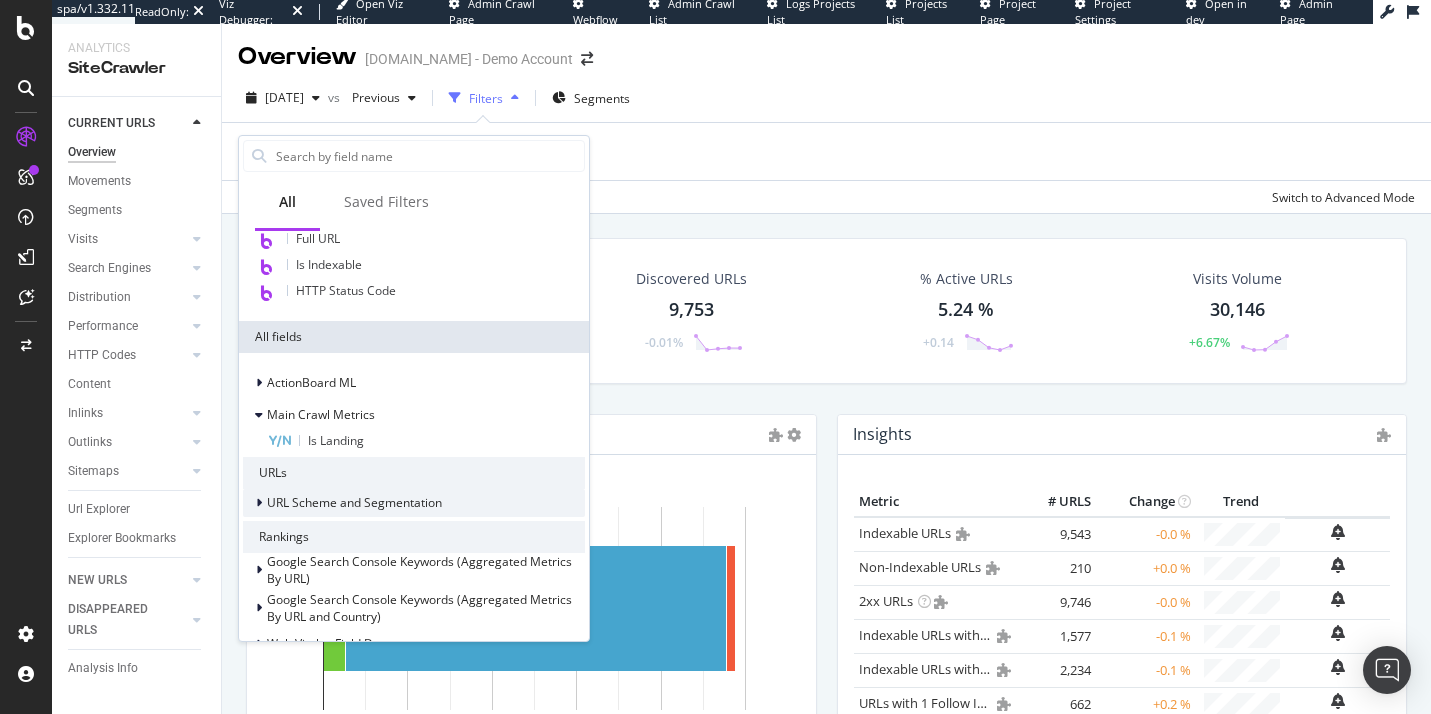 click on "URL Scheme and Segmentation" at bounding box center [354, 502] 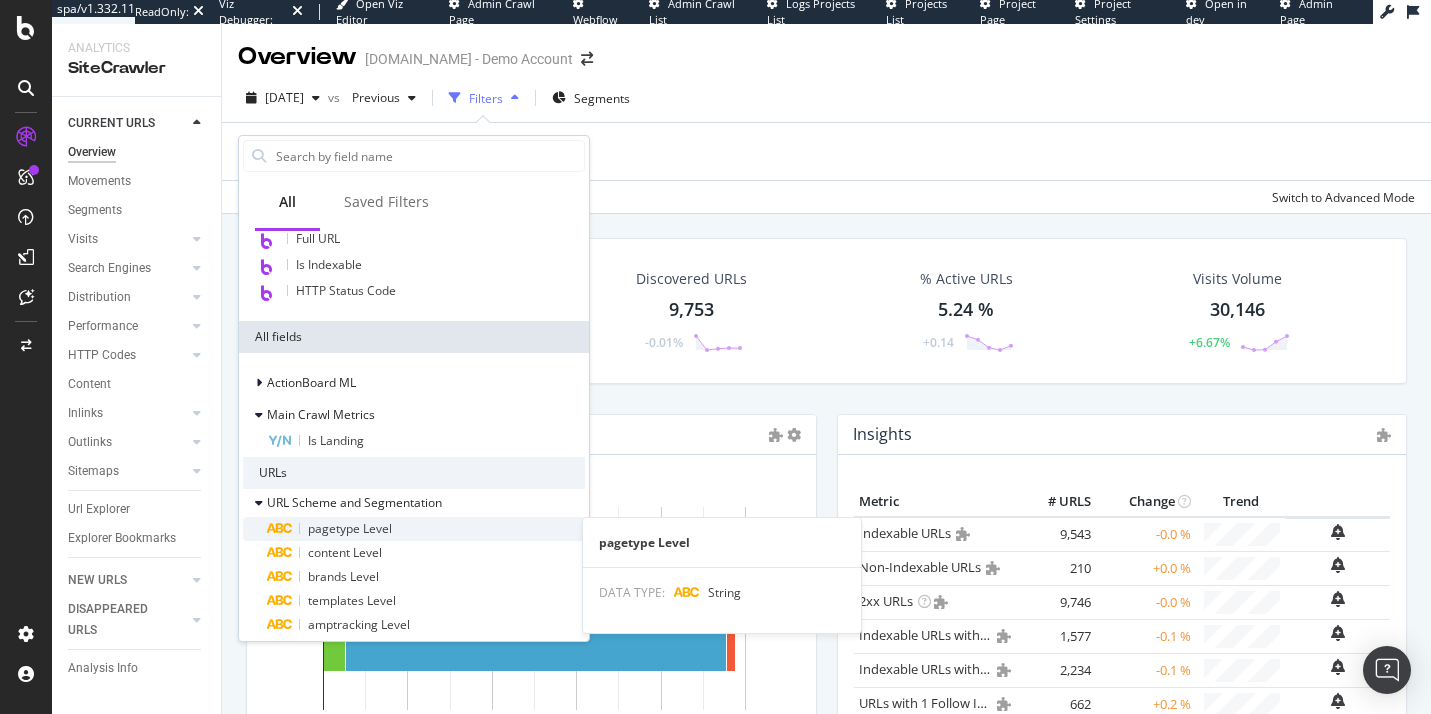 click on "pagetype Level" at bounding box center [426, 529] 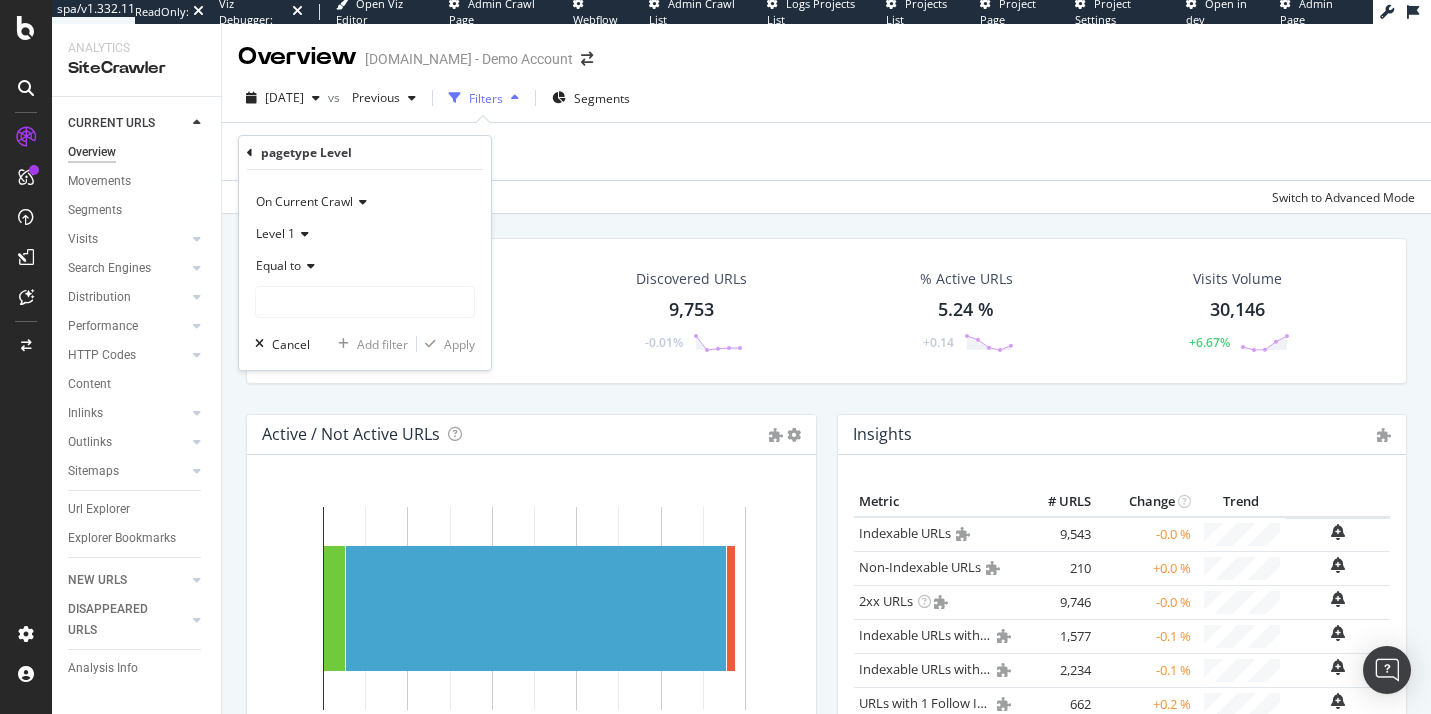 click on "Equal to" at bounding box center (365, 266) 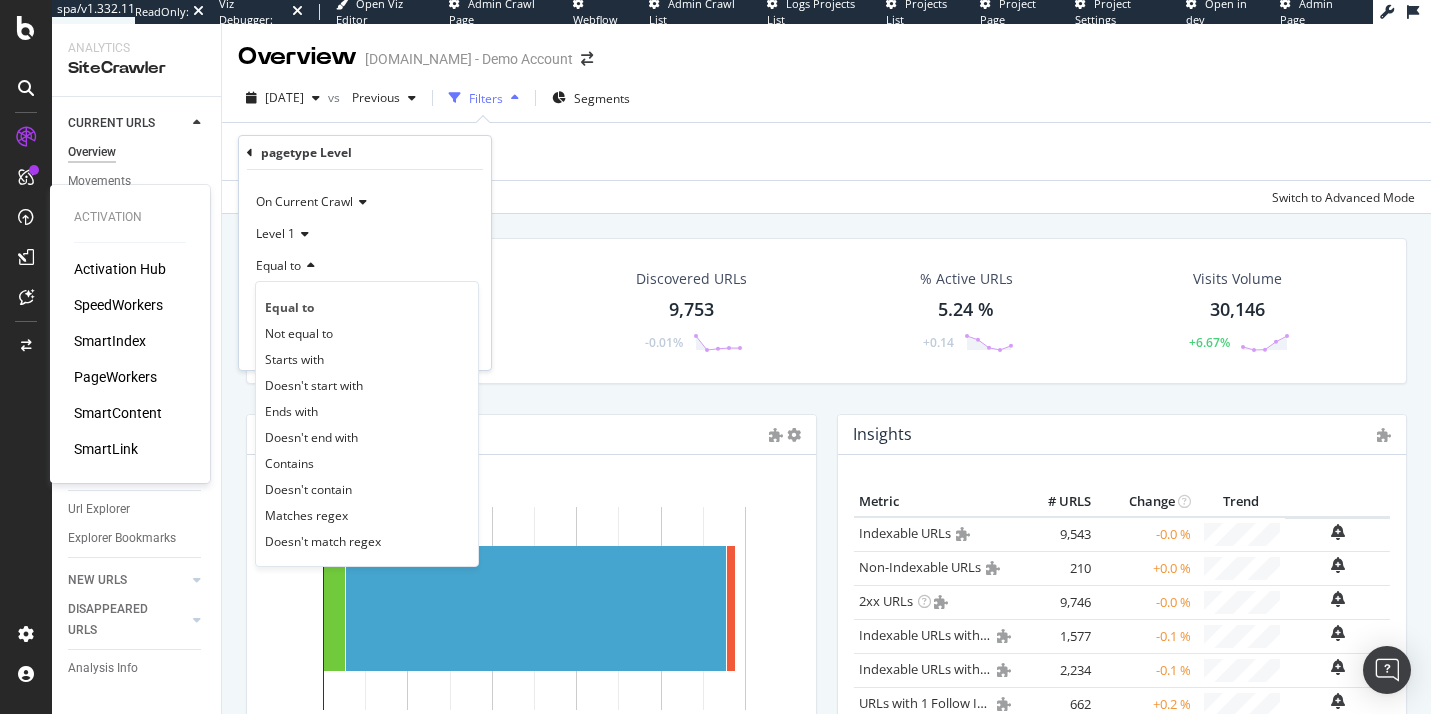 click on "PageWorkers" at bounding box center [115, 377] 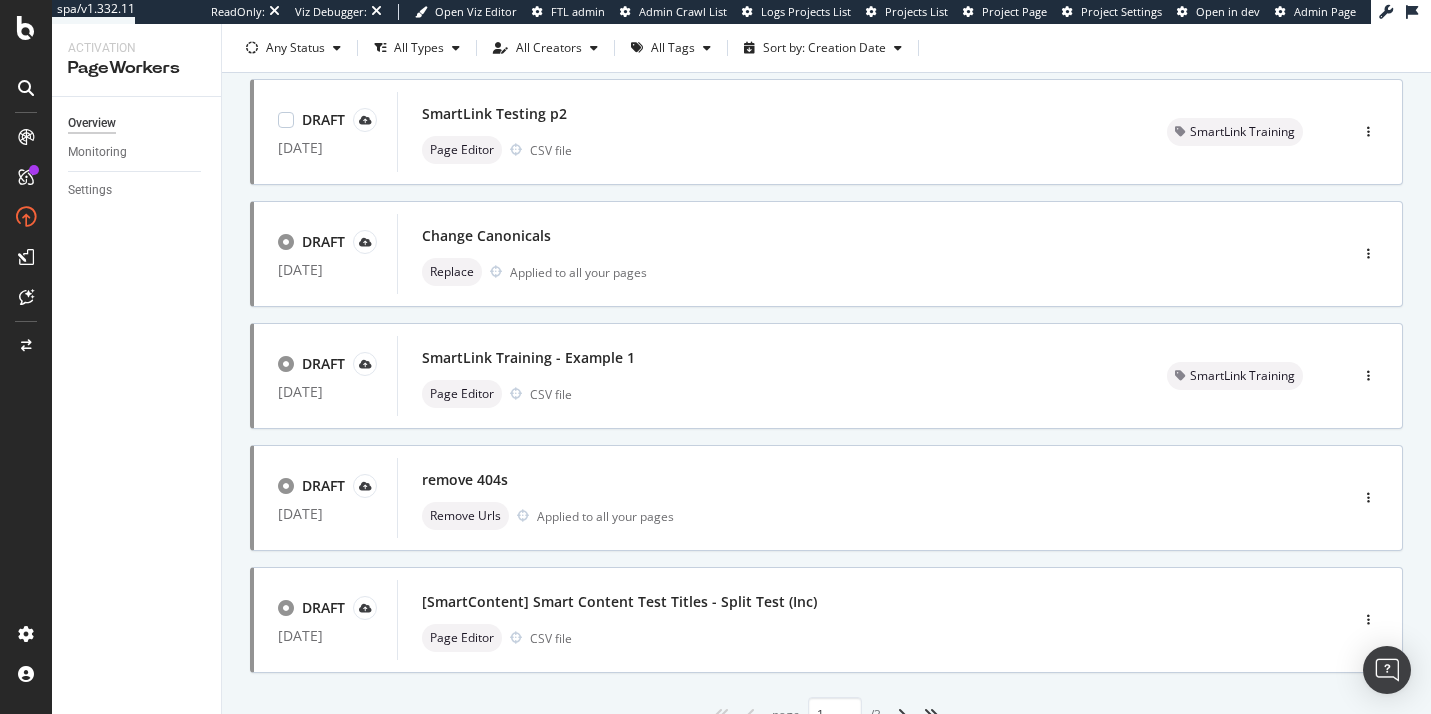 scroll, scrollTop: 825, scrollLeft: 0, axis: vertical 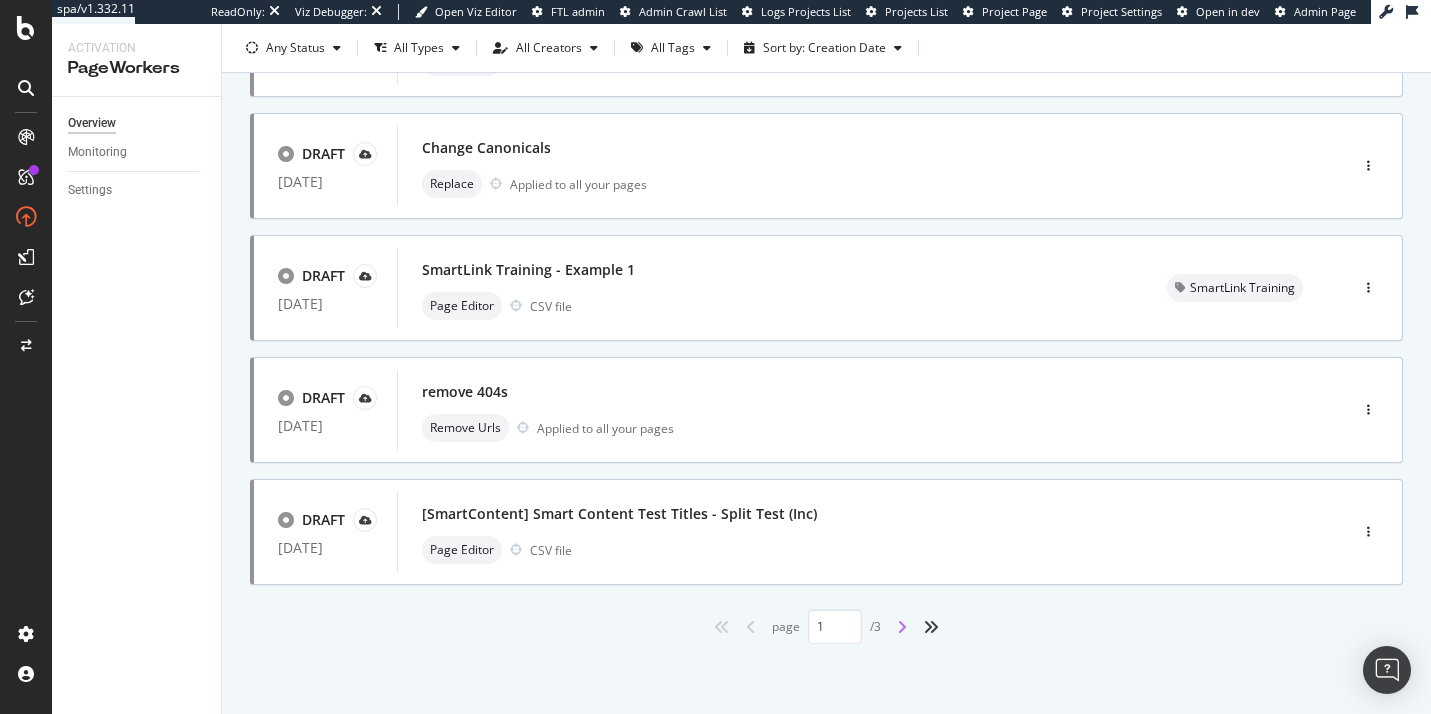 click at bounding box center [902, 627] 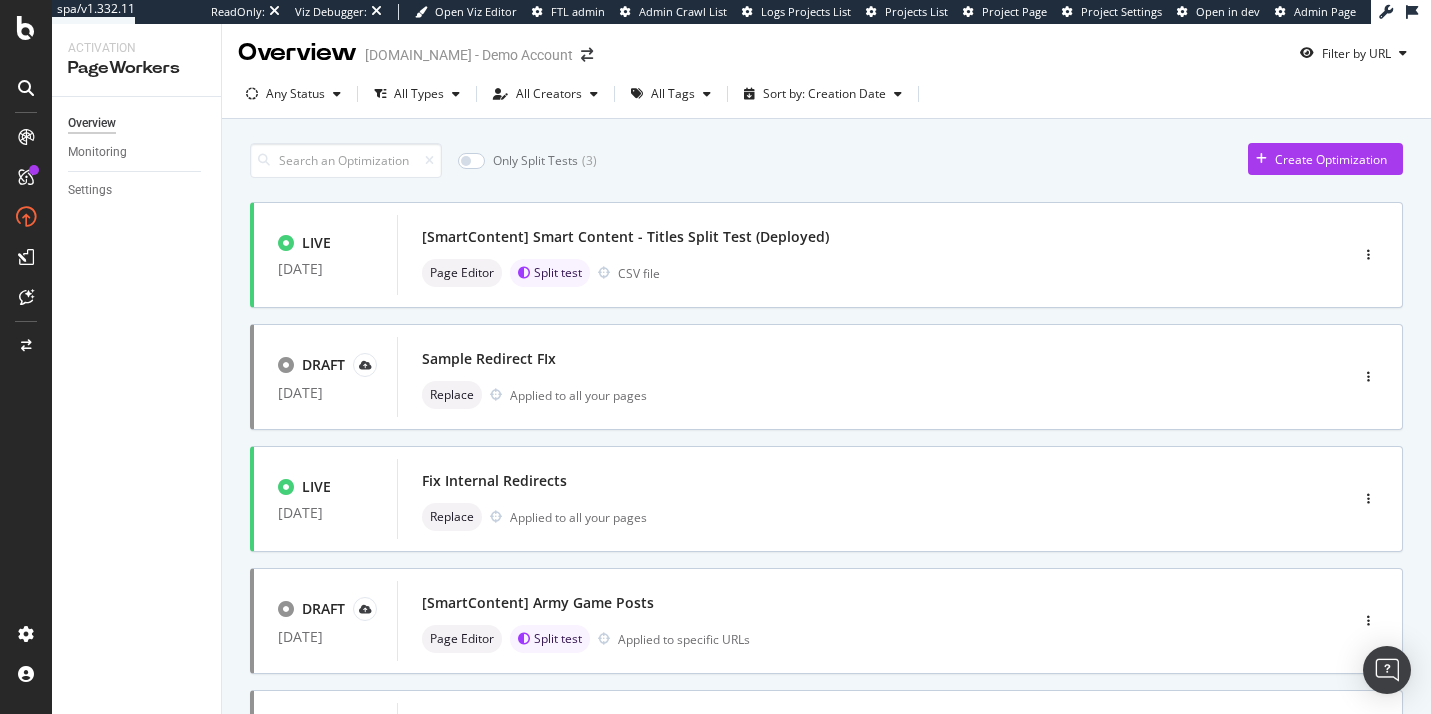 scroll, scrollTop: 0, scrollLeft: 0, axis: both 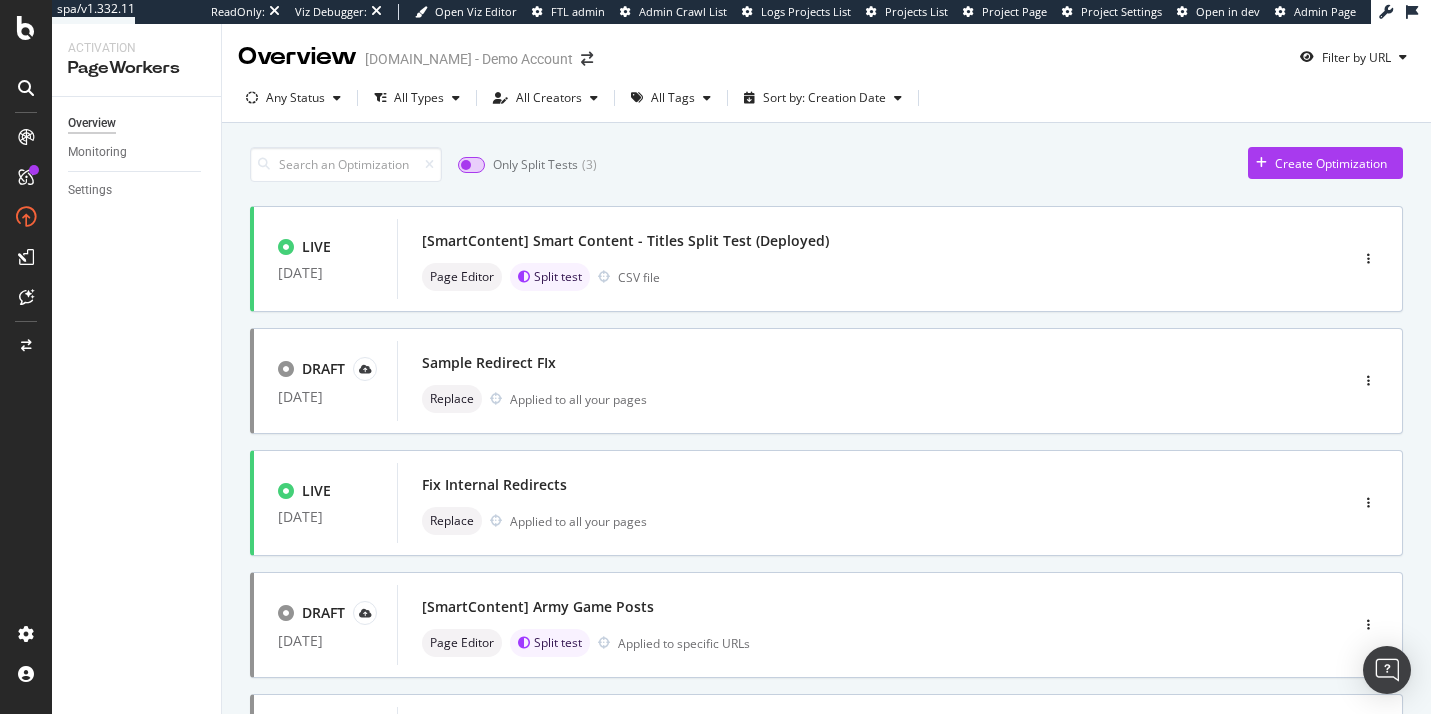 click at bounding box center [471, 165] 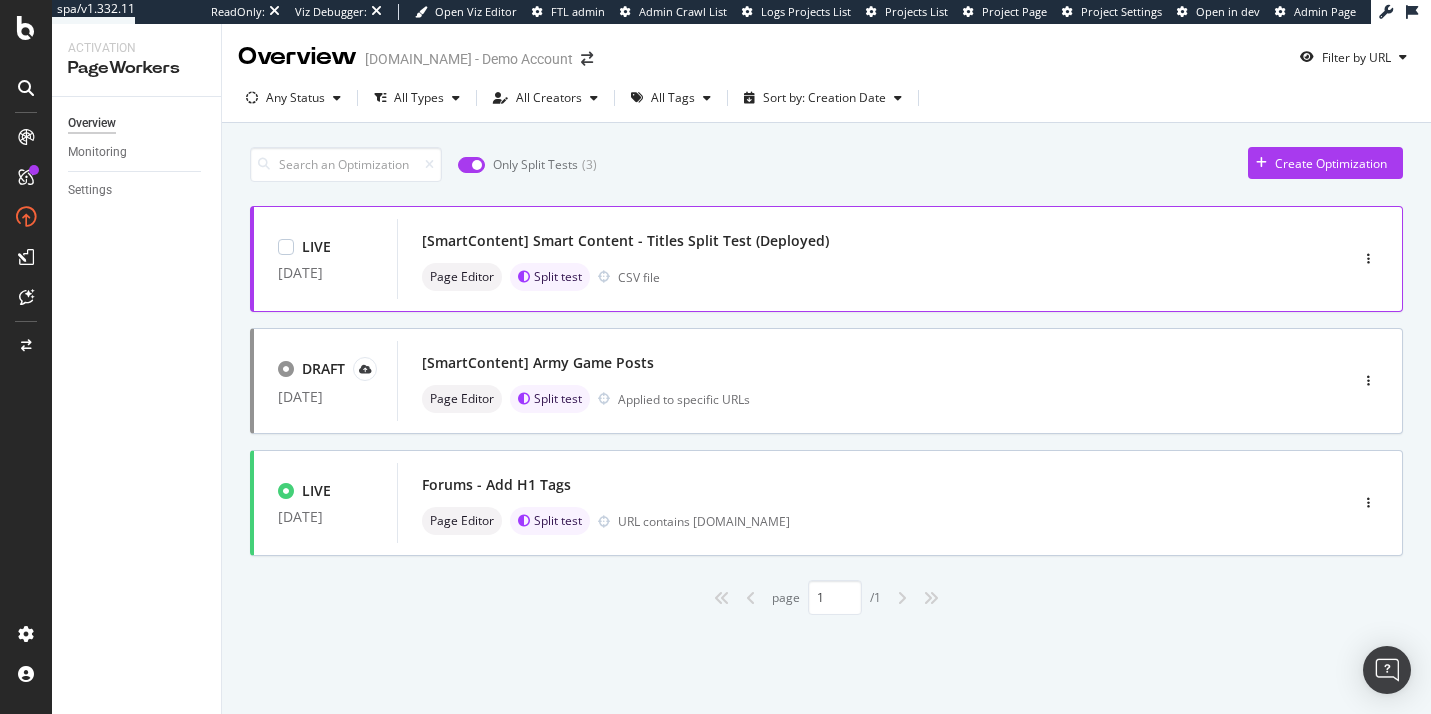click on "[SmartContent] Smart Content - Titles Split Test (Deployed)" at bounding box center [625, 241] 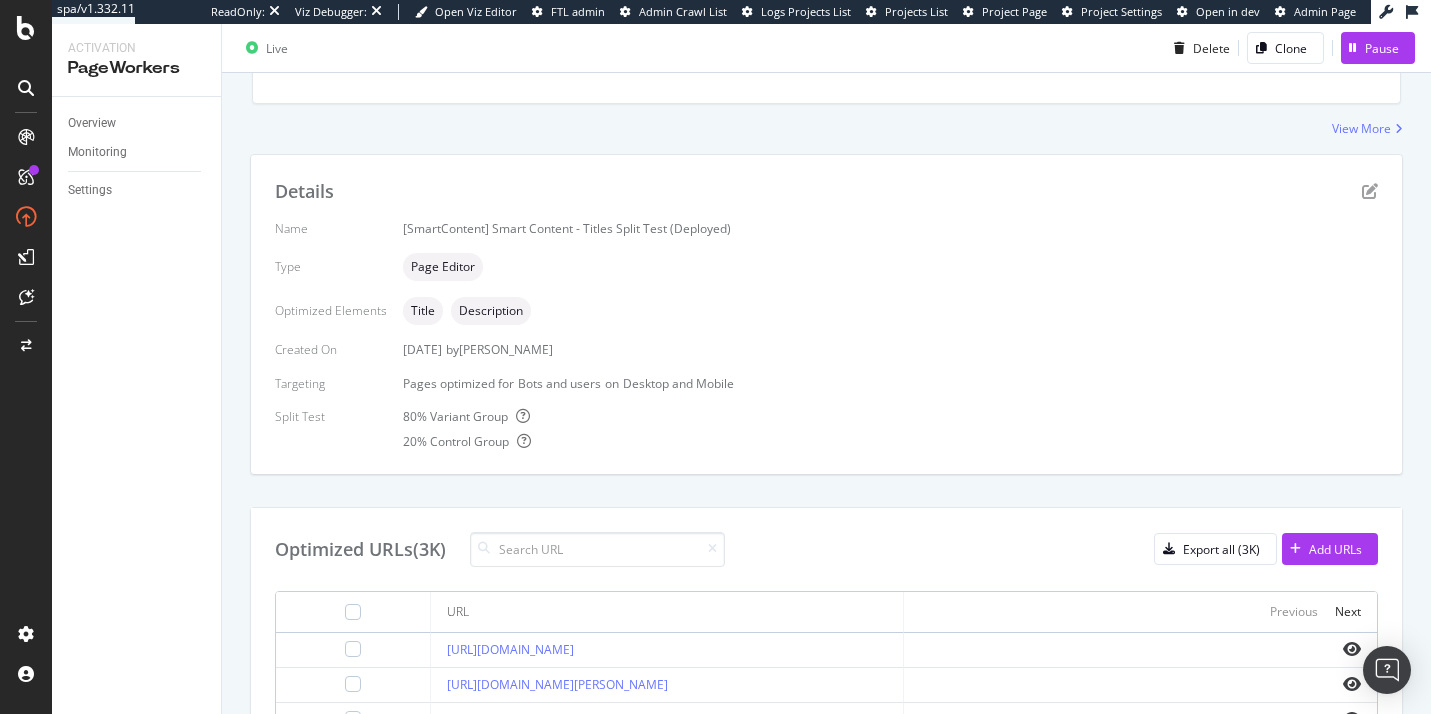 scroll, scrollTop: 286, scrollLeft: 0, axis: vertical 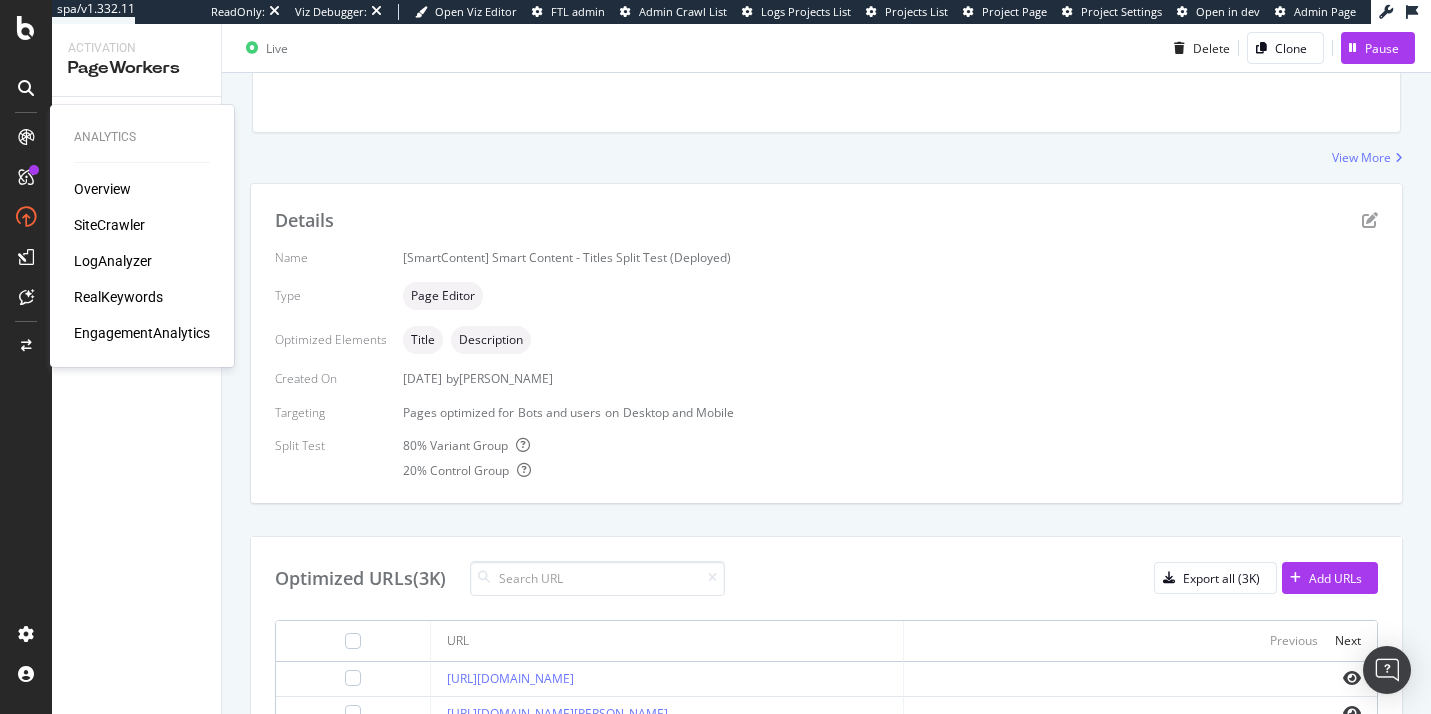 click on "SiteCrawler" at bounding box center [109, 225] 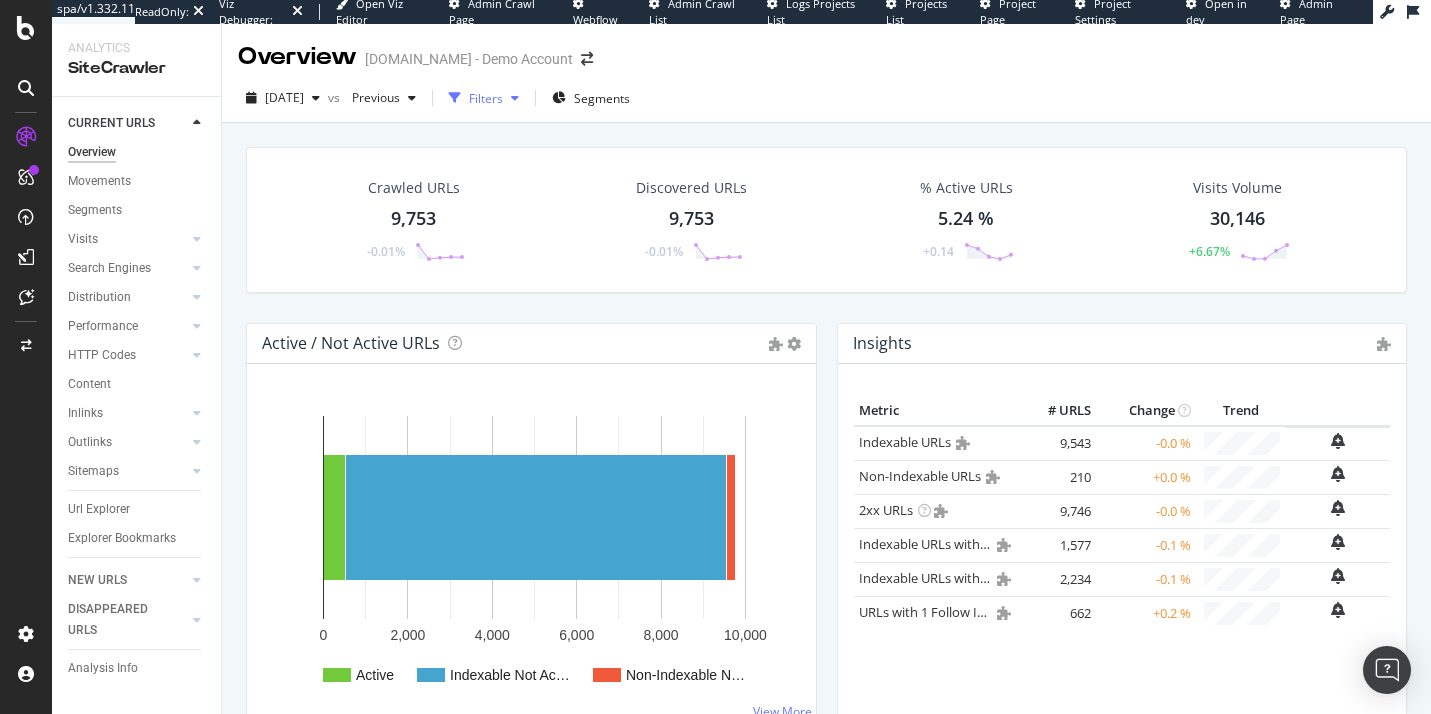 click on "Filters" at bounding box center [486, 98] 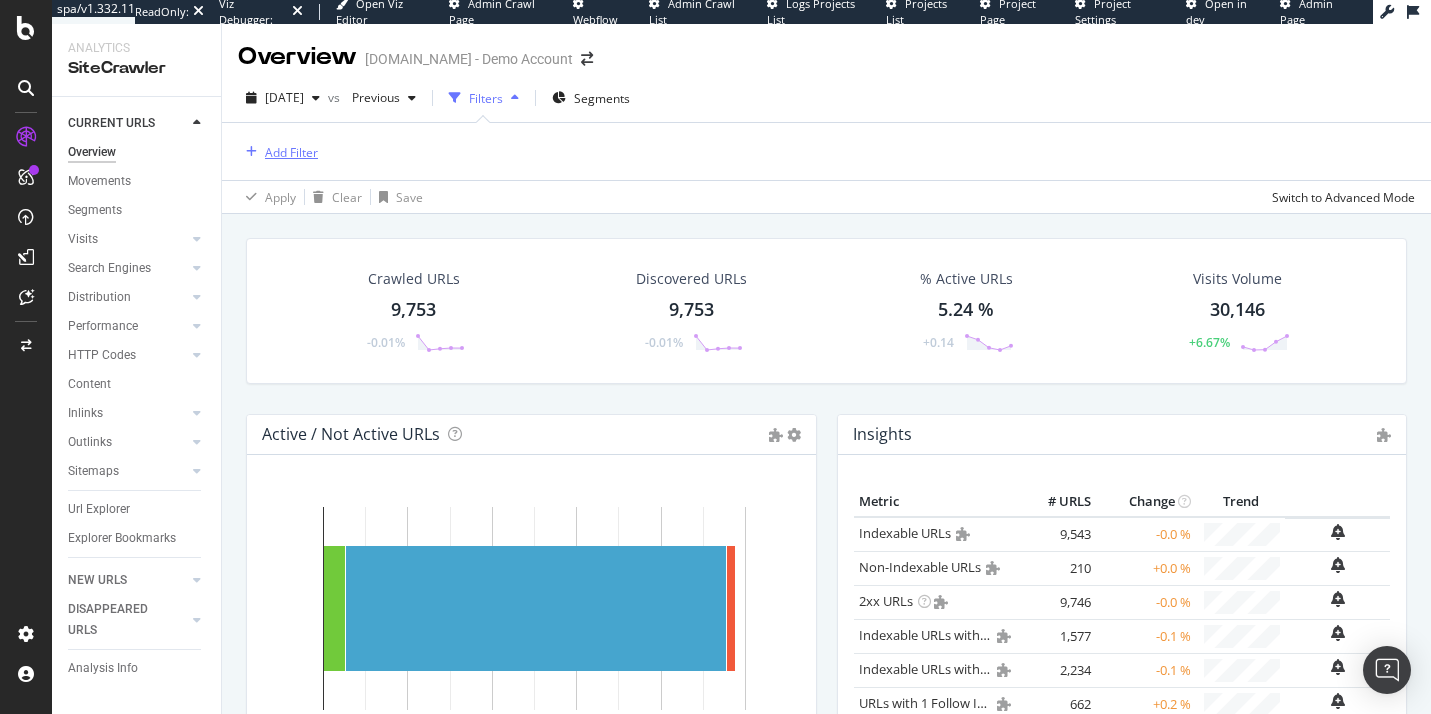 click on "Add Filter" at bounding box center [278, 152] 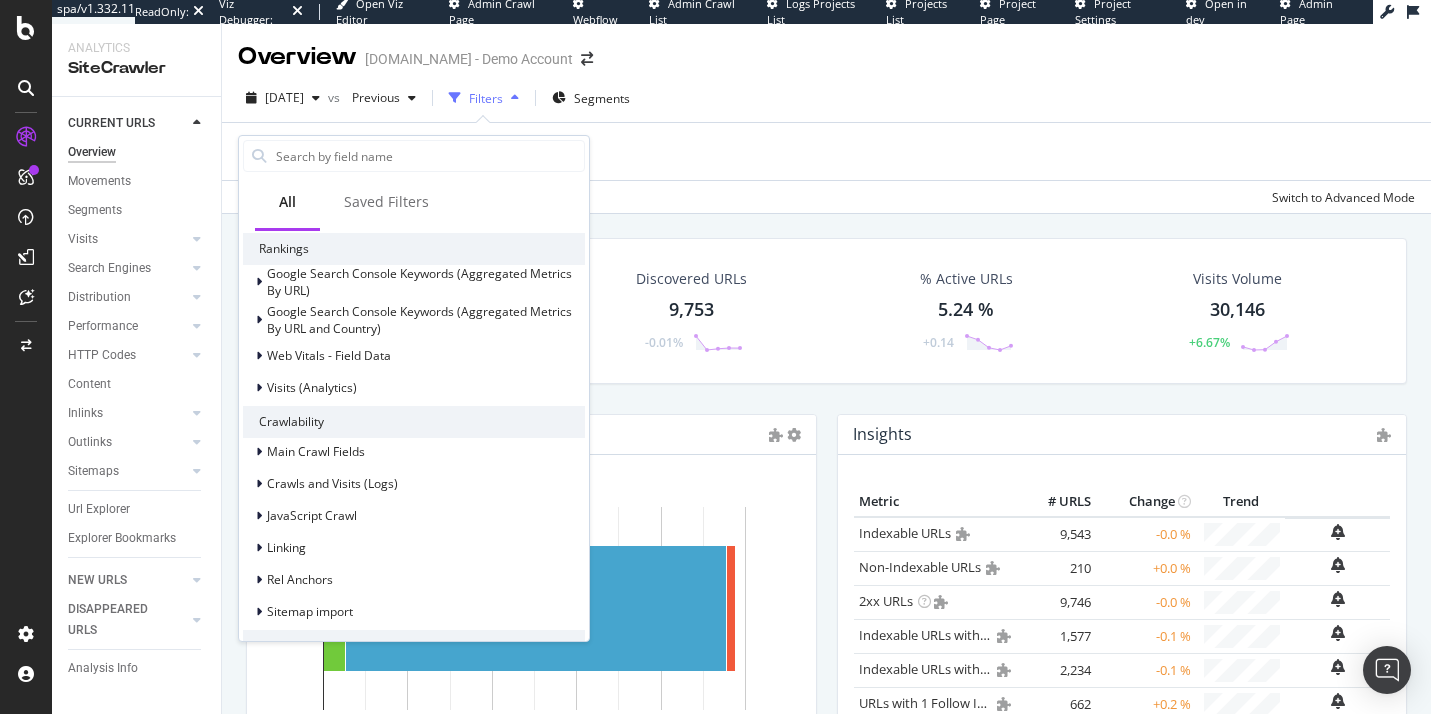 scroll, scrollTop: 420, scrollLeft: 0, axis: vertical 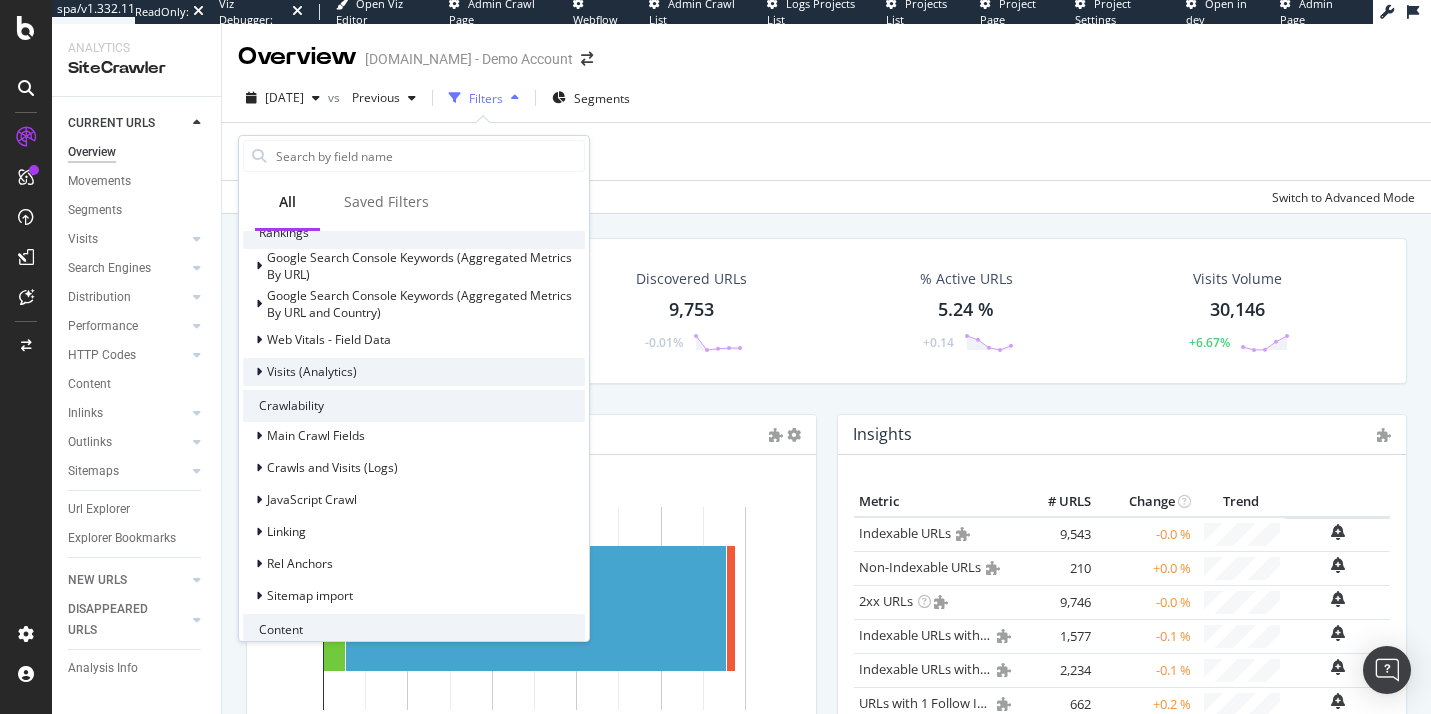 click at bounding box center (259, 372) 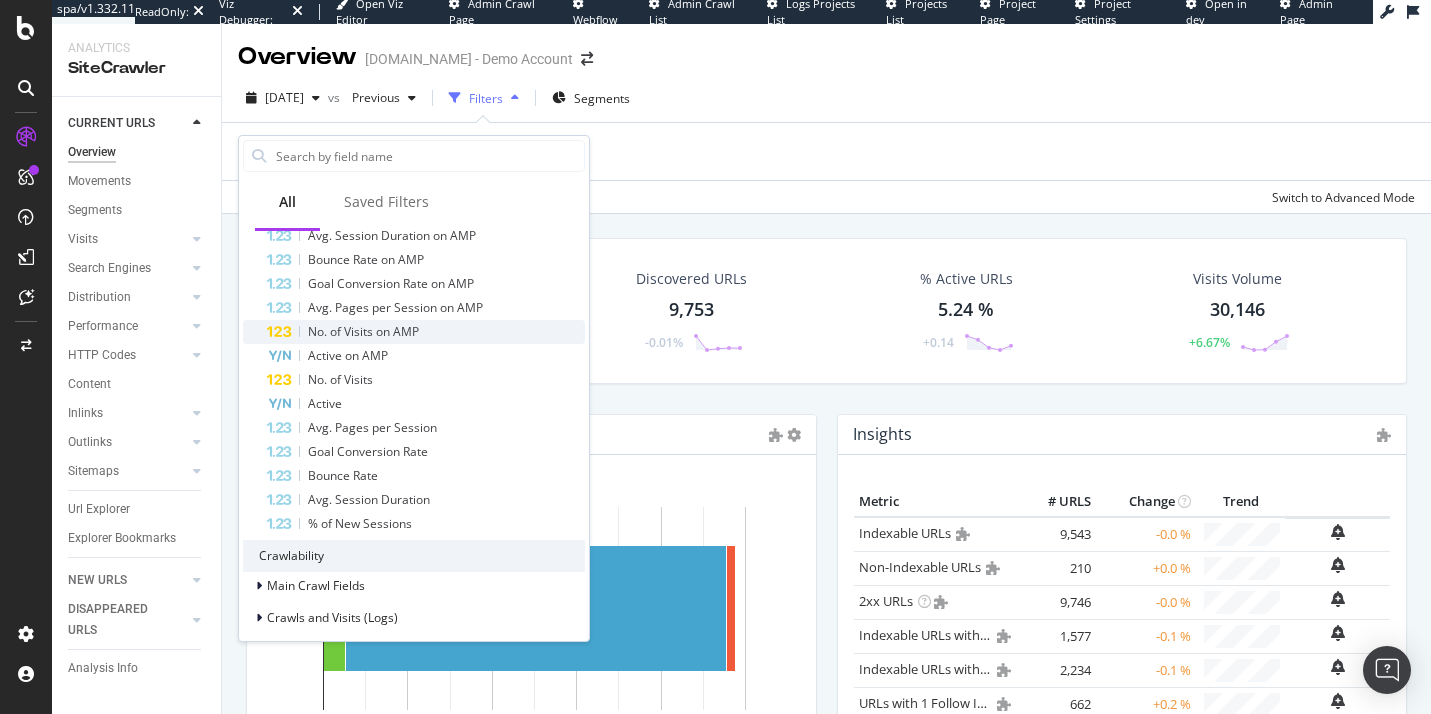 scroll, scrollTop: 889, scrollLeft: 0, axis: vertical 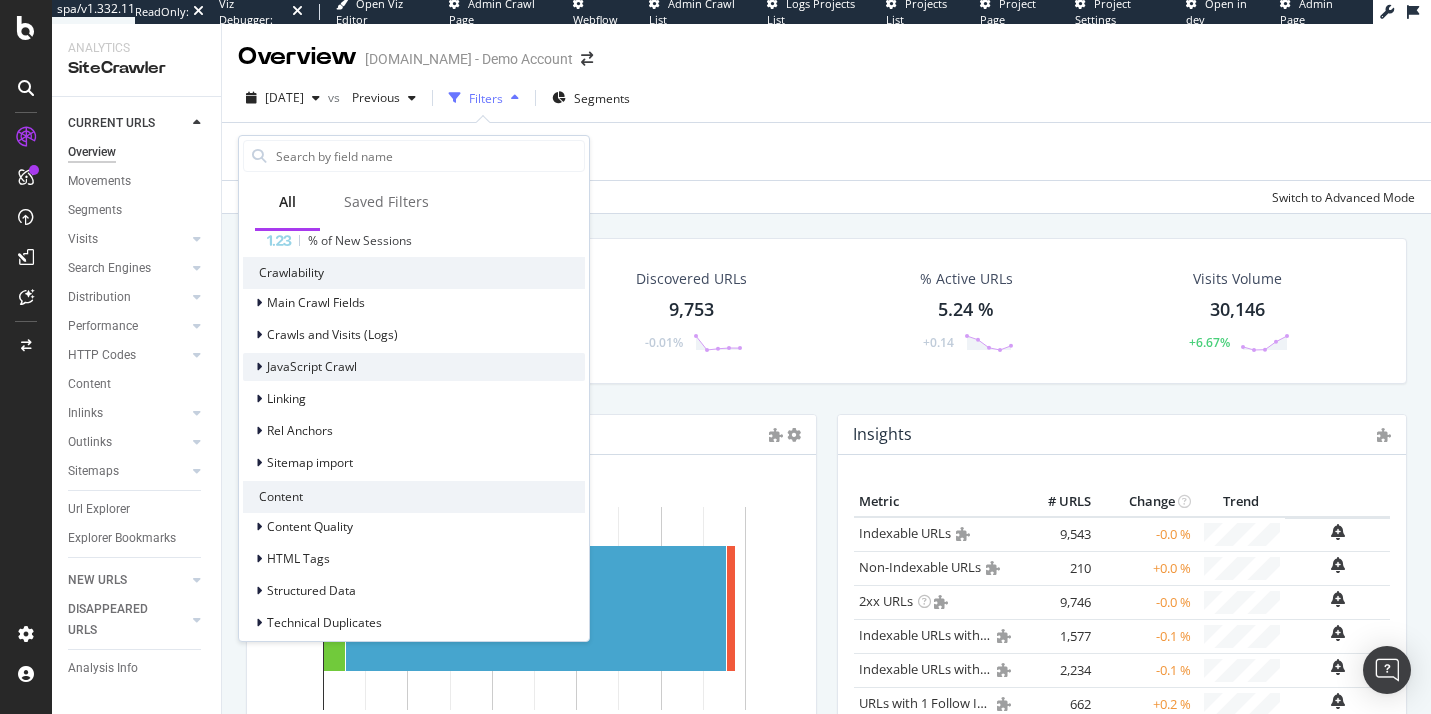 click at bounding box center [261, 367] 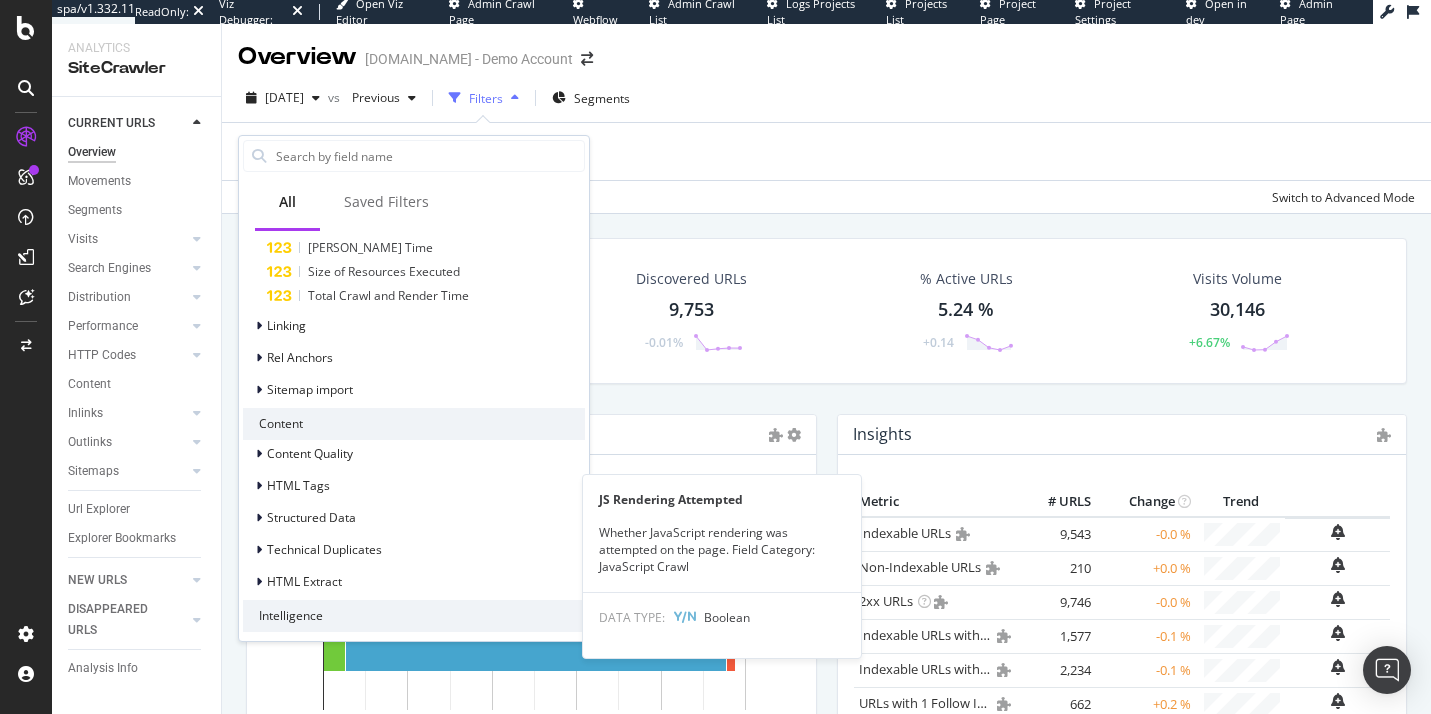scroll, scrollTop: 1239, scrollLeft: 0, axis: vertical 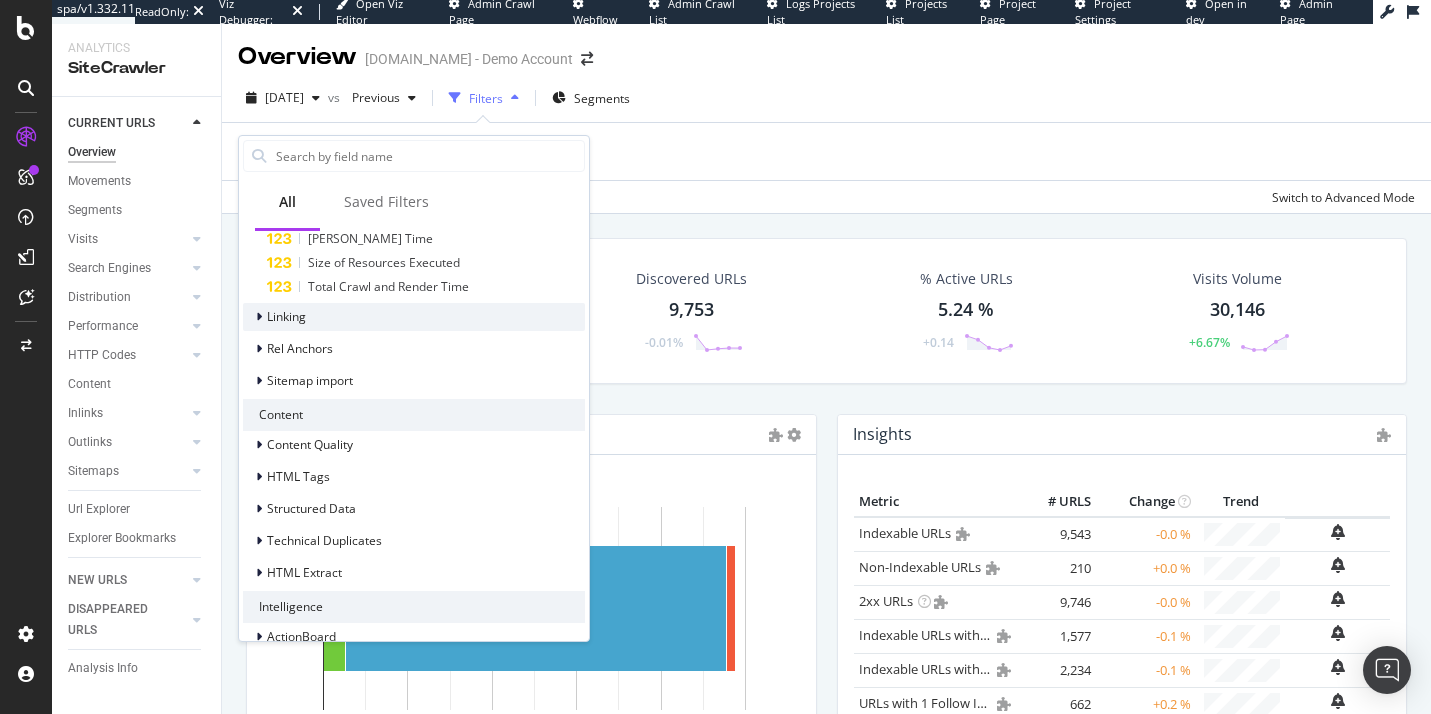 click at bounding box center (259, 317) 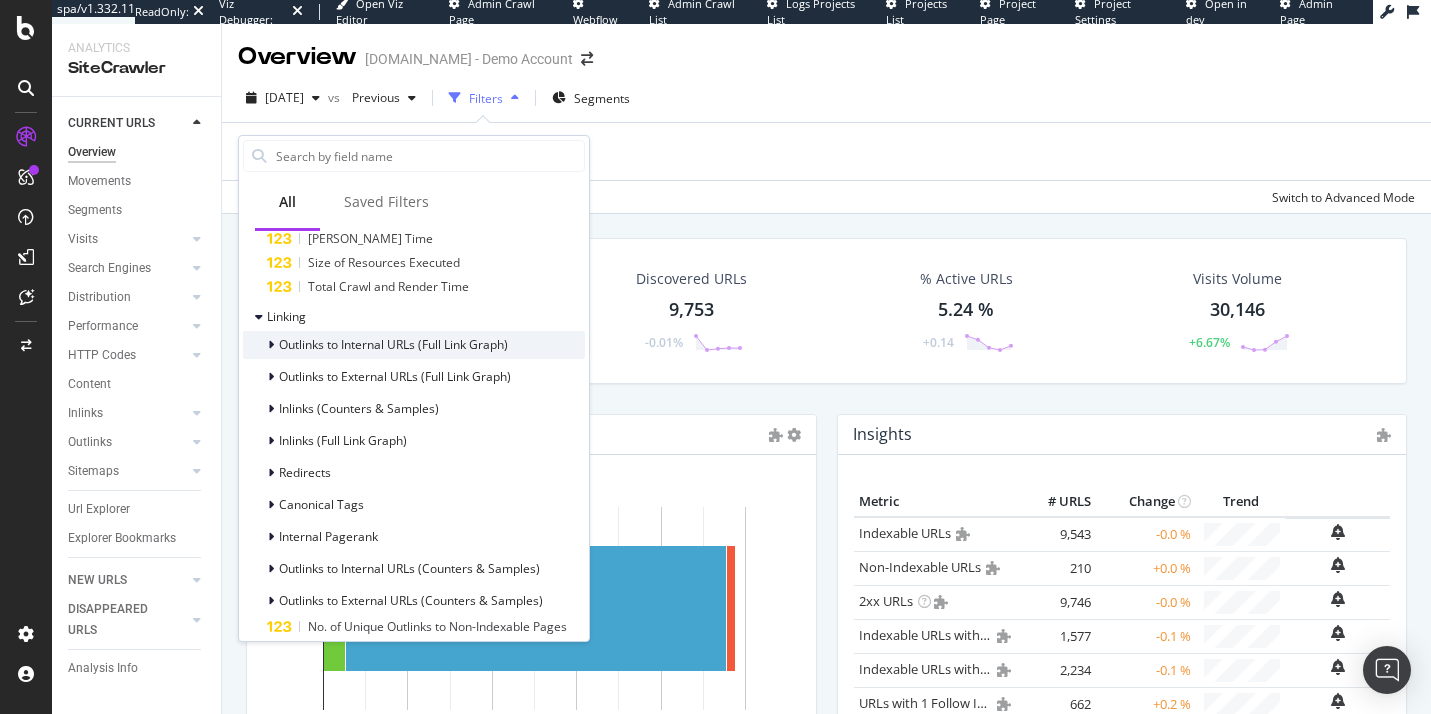 click at bounding box center (271, 345) 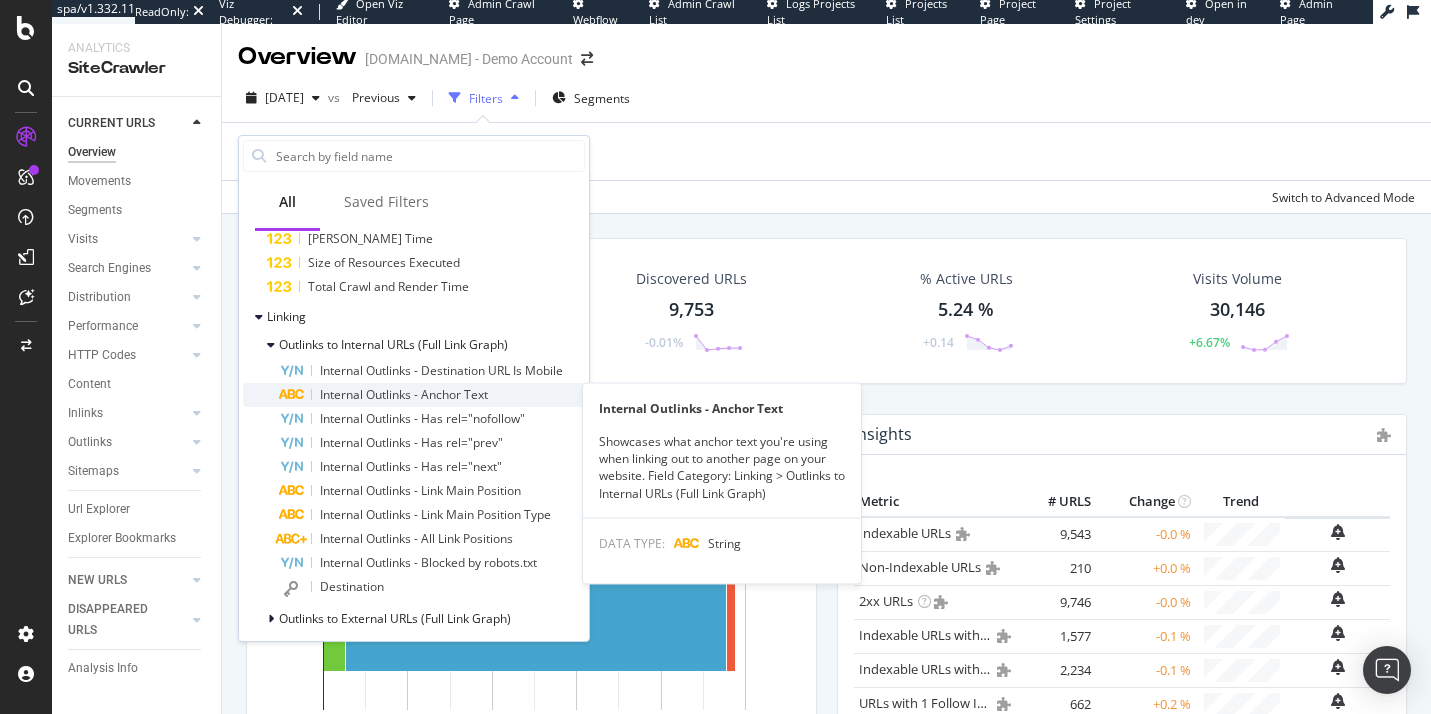 click on "Internal Outlinks - Anchor Text" at bounding box center [404, 394] 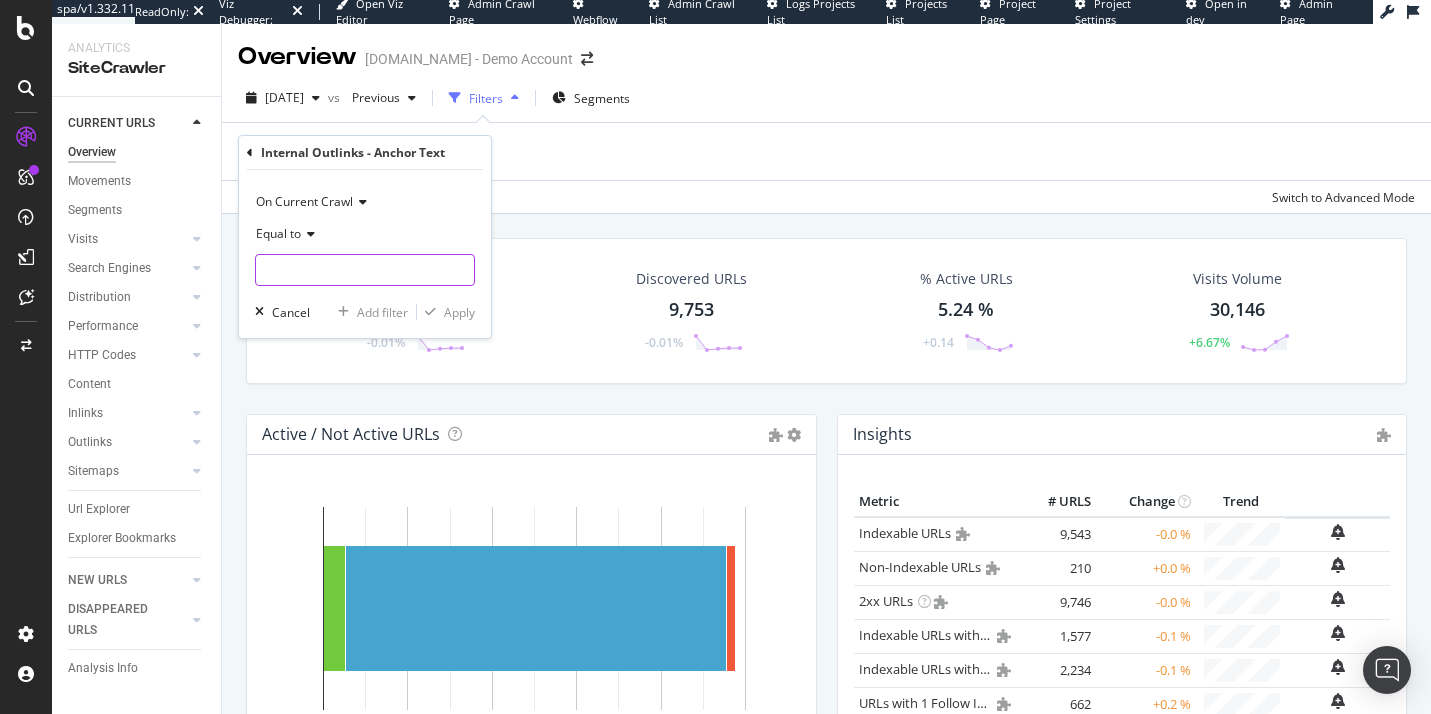 click at bounding box center (365, 270) 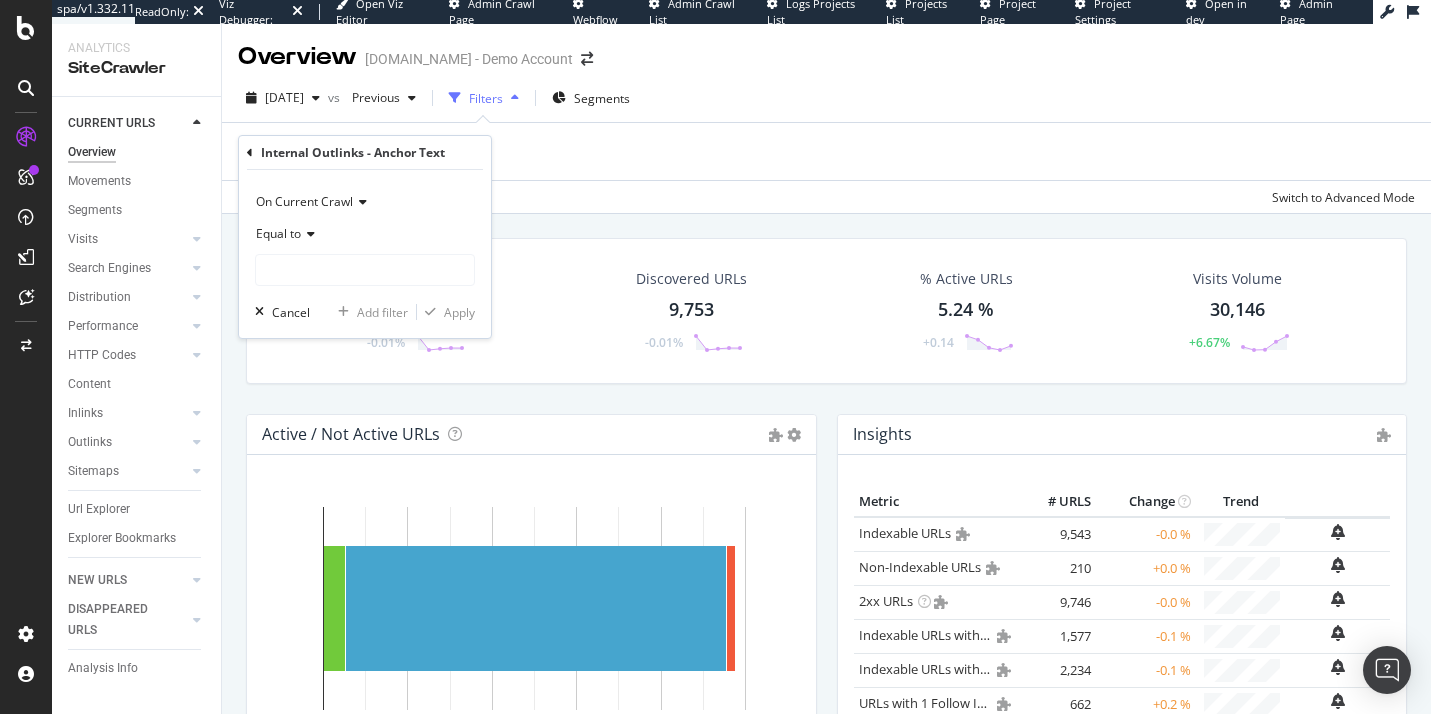 click on "Internal Outlinks - Anchor Text On Current Crawl Equal to Cancel Add filter Apply" at bounding box center (365, 237) 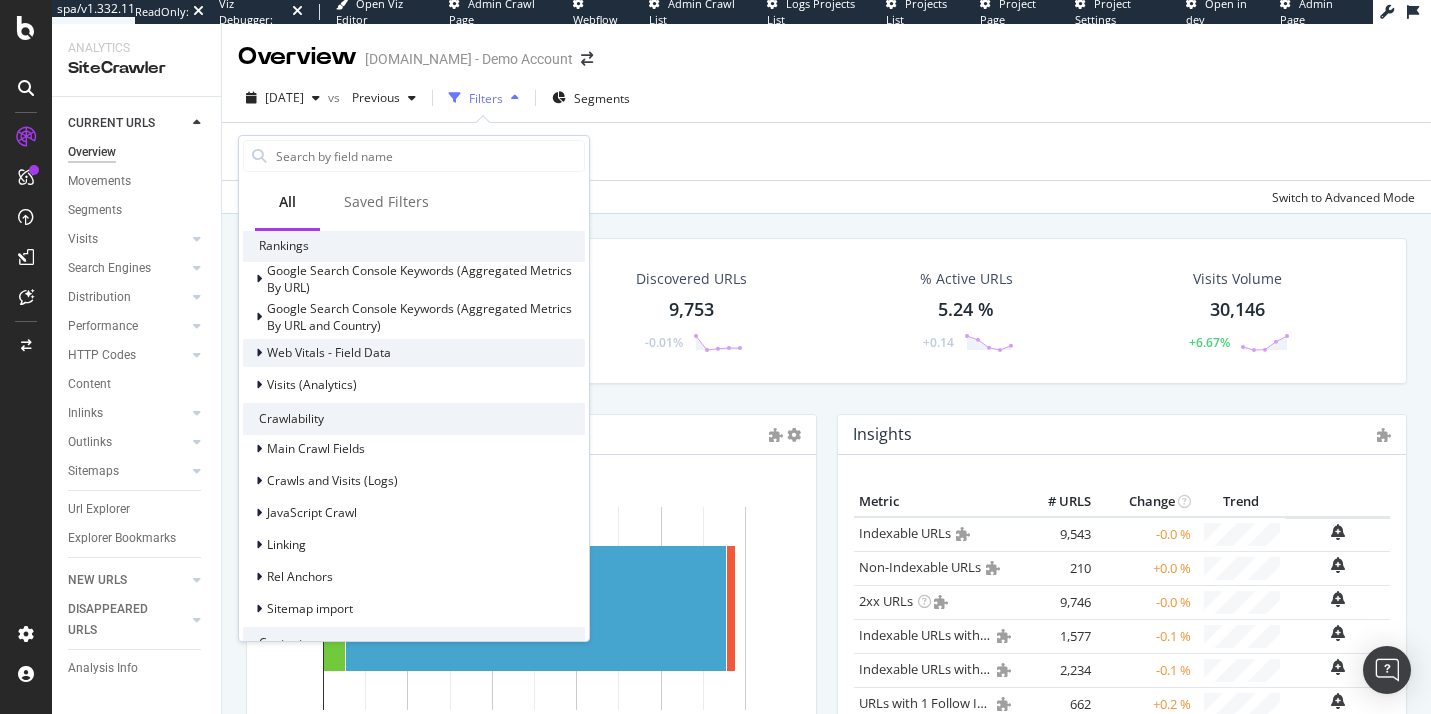 scroll, scrollTop: 315, scrollLeft: 0, axis: vertical 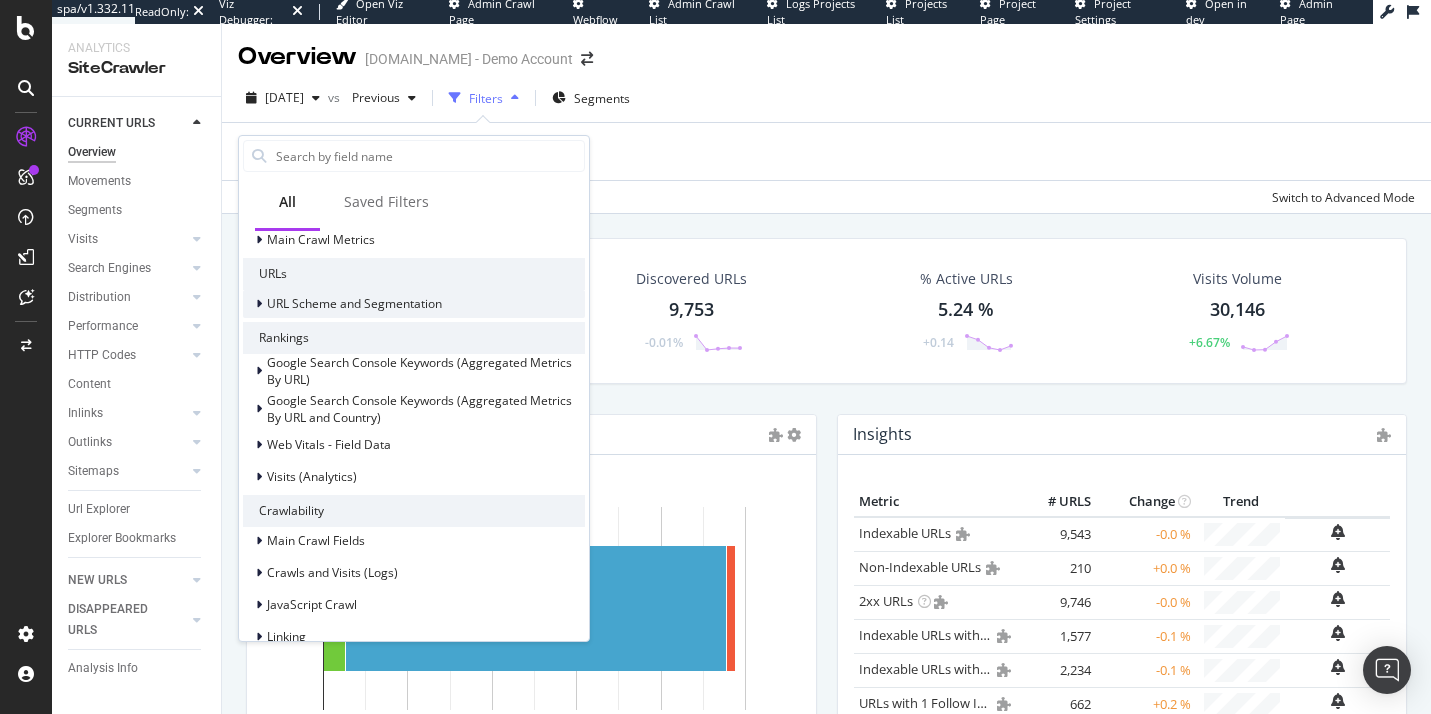 click at bounding box center (259, 304) 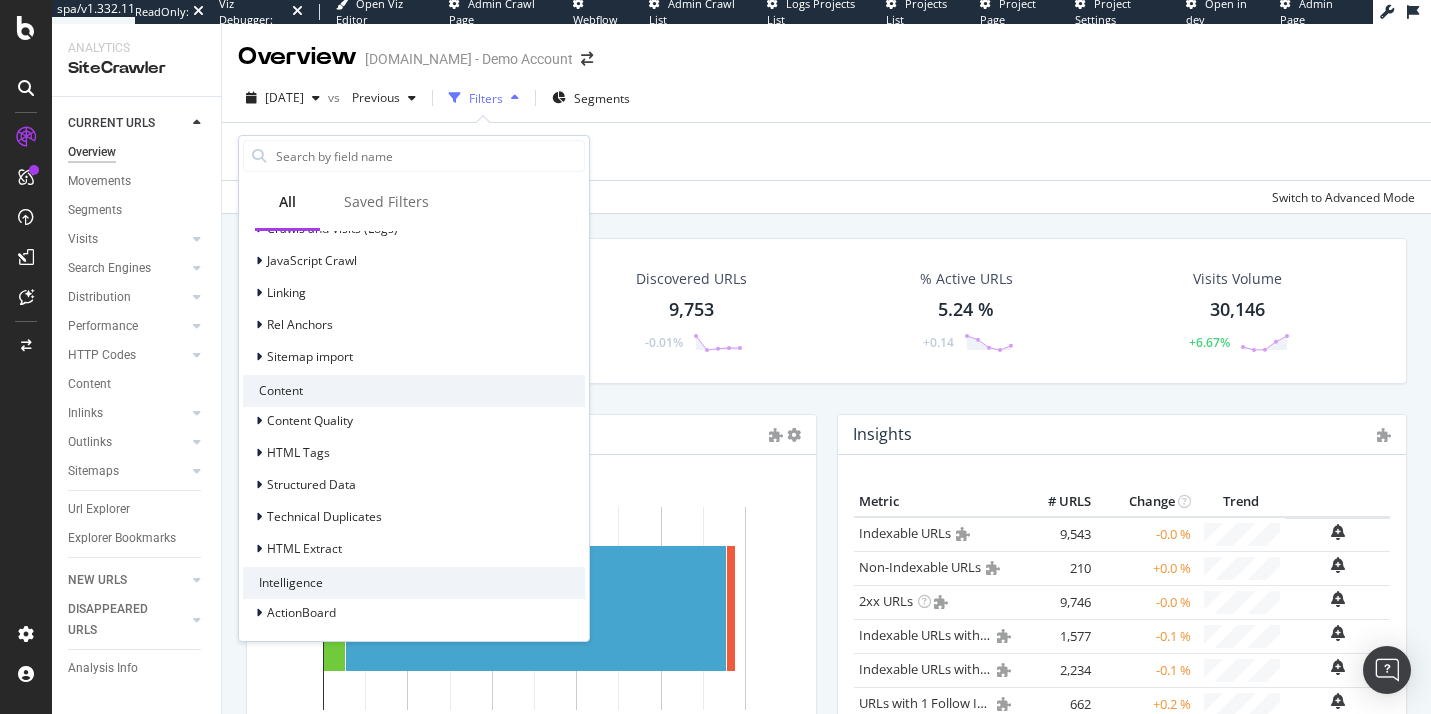 scroll, scrollTop: 1272, scrollLeft: 0, axis: vertical 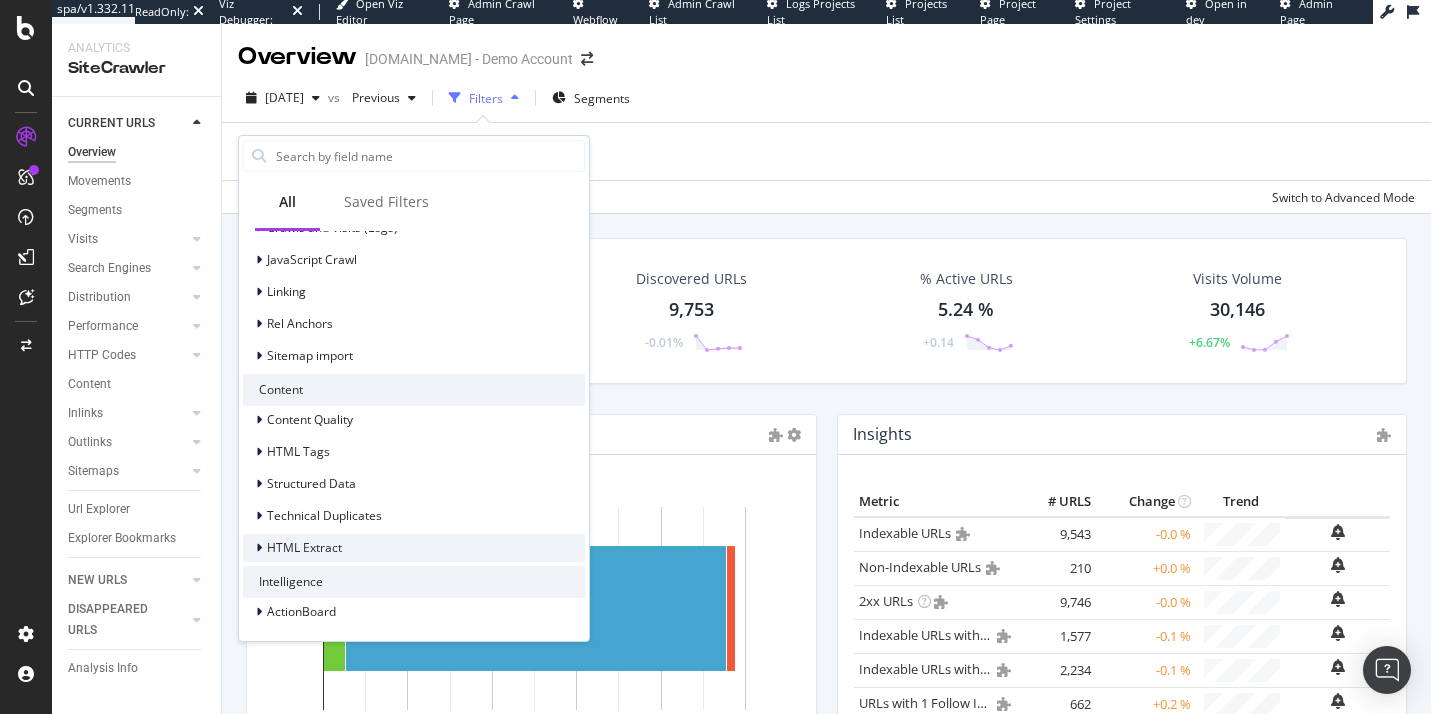 click at bounding box center (259, 548) 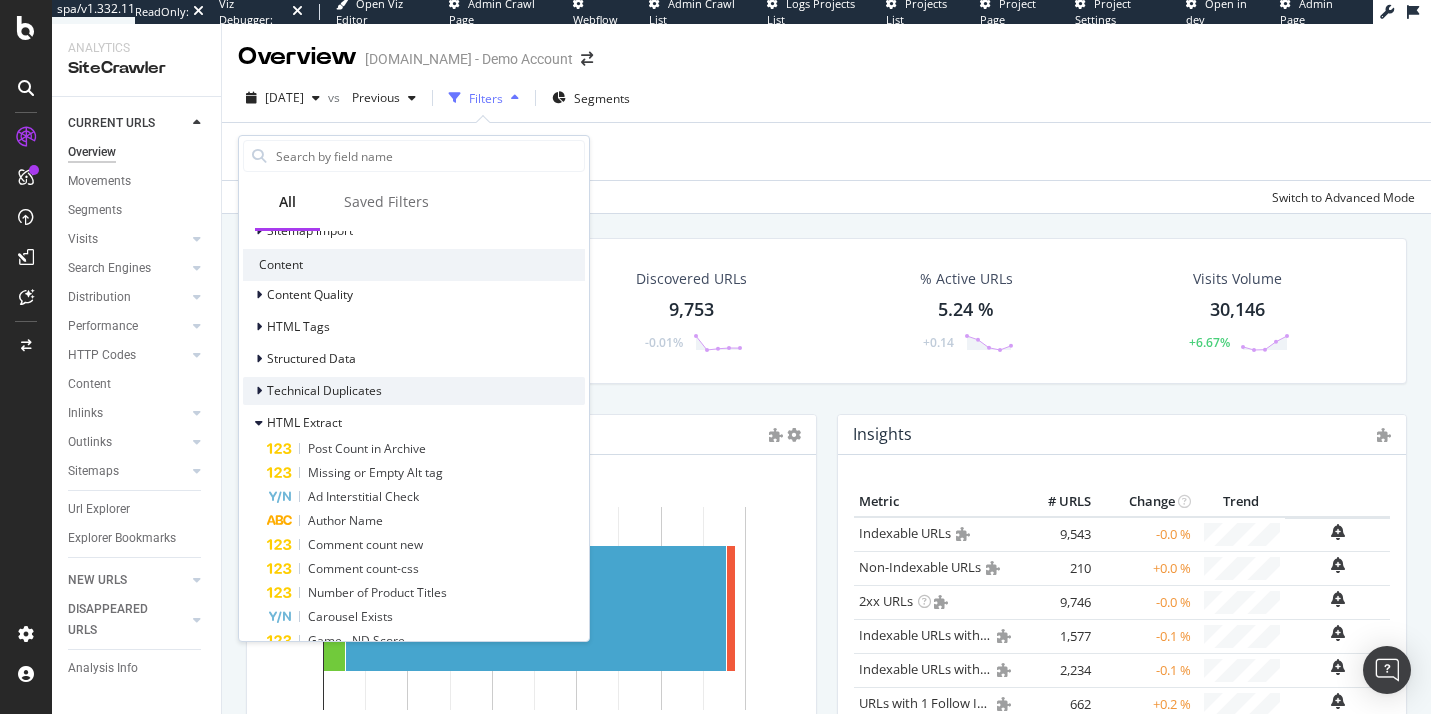 scroll, scrollTop: 1491, scrollLeft: 0, axis: vertical 